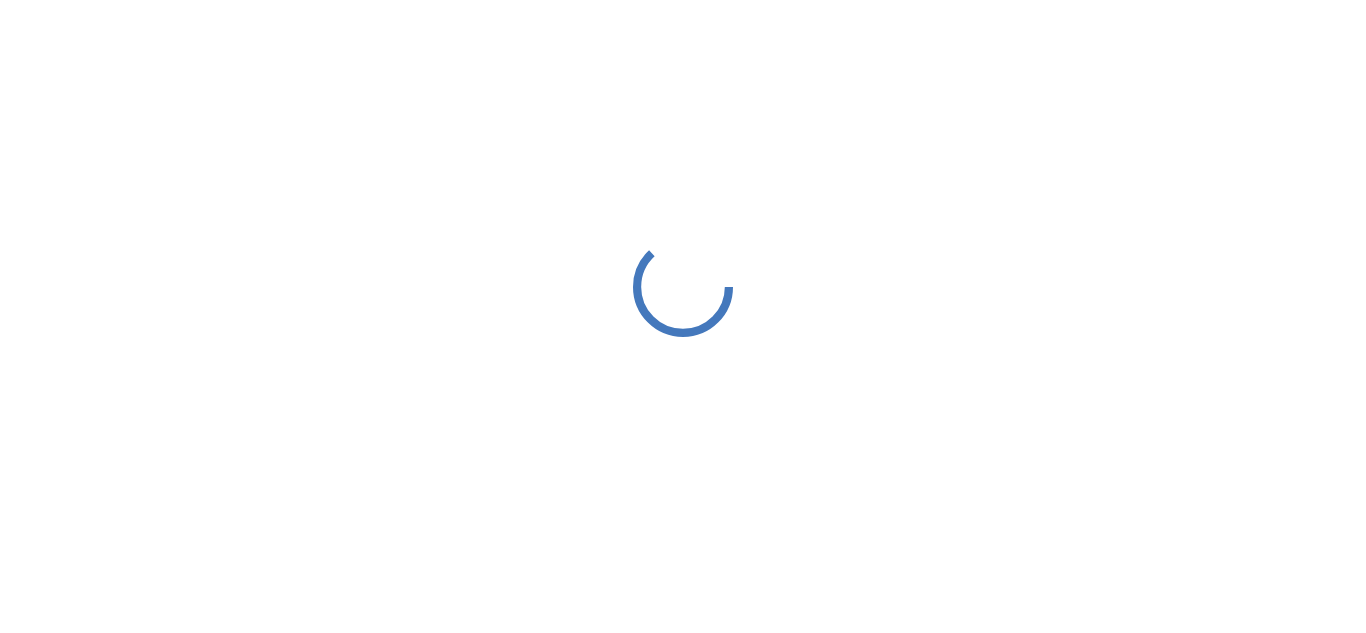 scroll, scrollTop: 0, scrollLeft: 0, axis: both 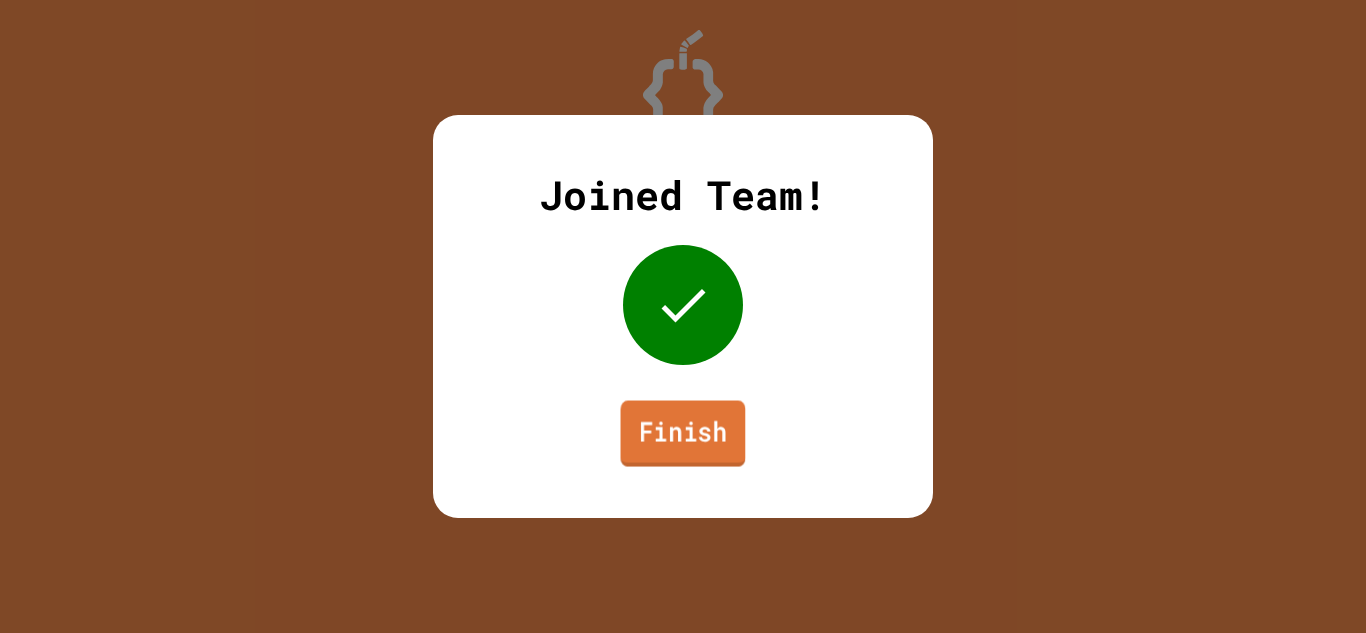 click on "Finish" at bounding box center (683, 434) 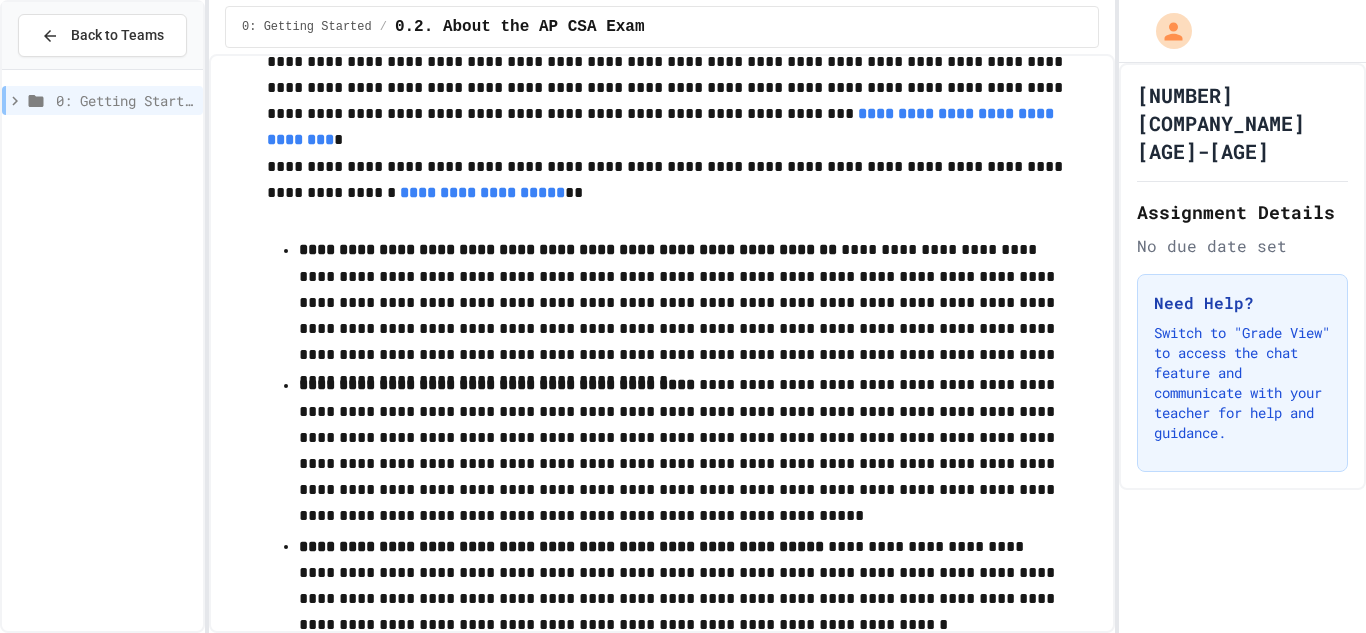 scroll, scrollTop: 0, scrollLeft: 0, axis: both 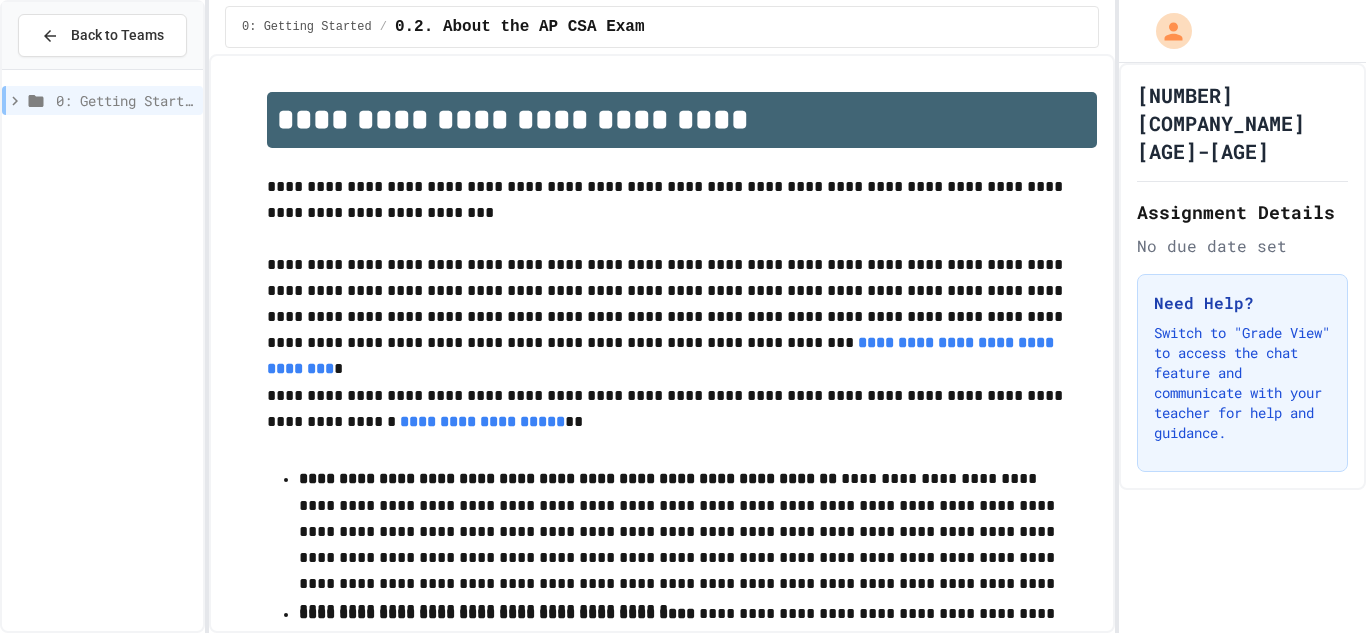 click 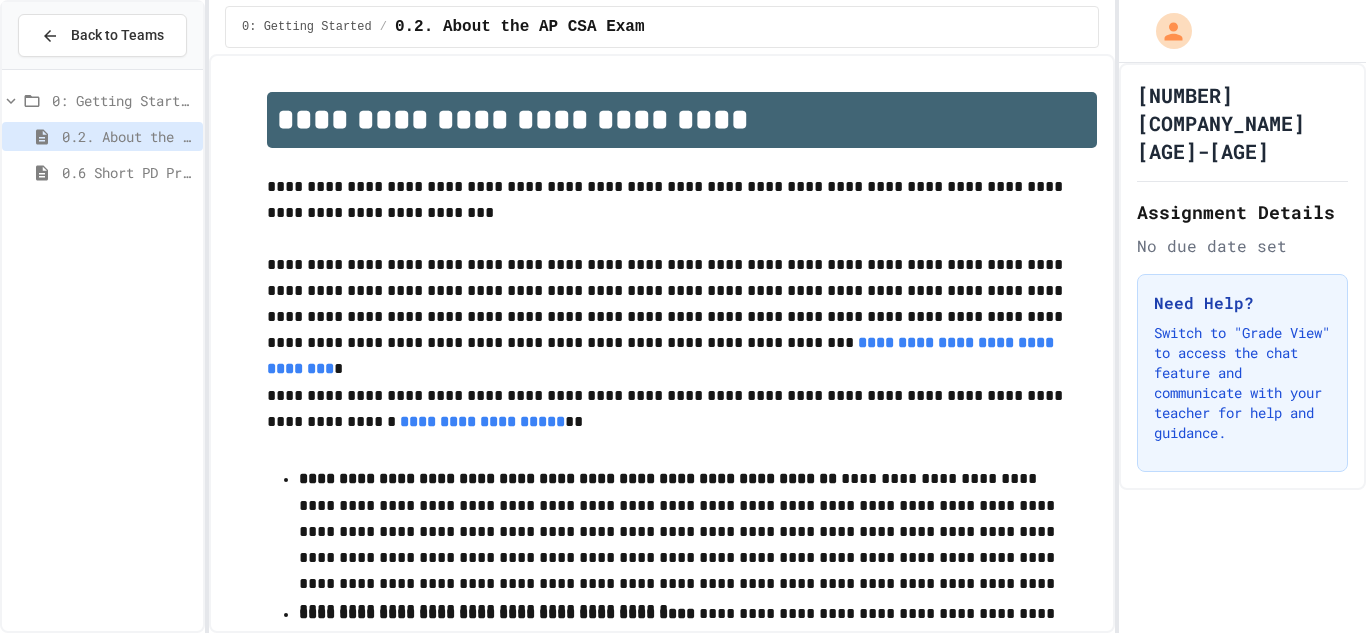 click on "0.6 Short PD Pretest" at bounding box center (128, 172) 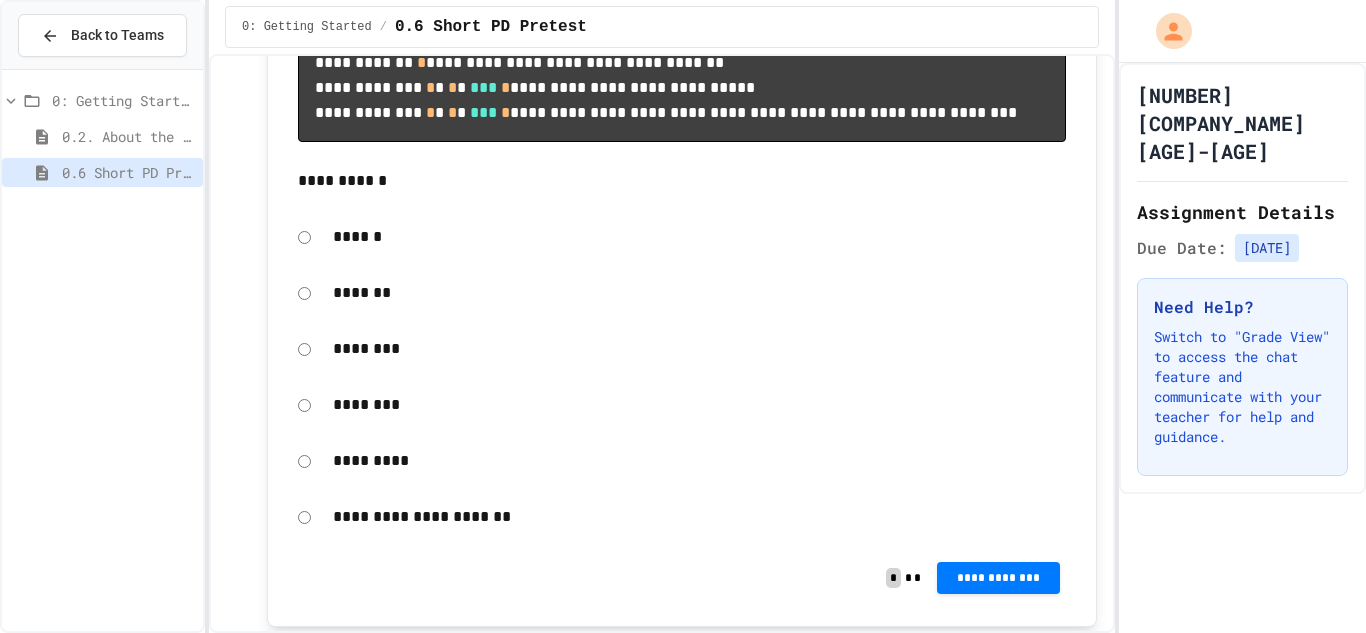 scroll, scrollTop: 1085, scrollLeft: 0, axis: vertical 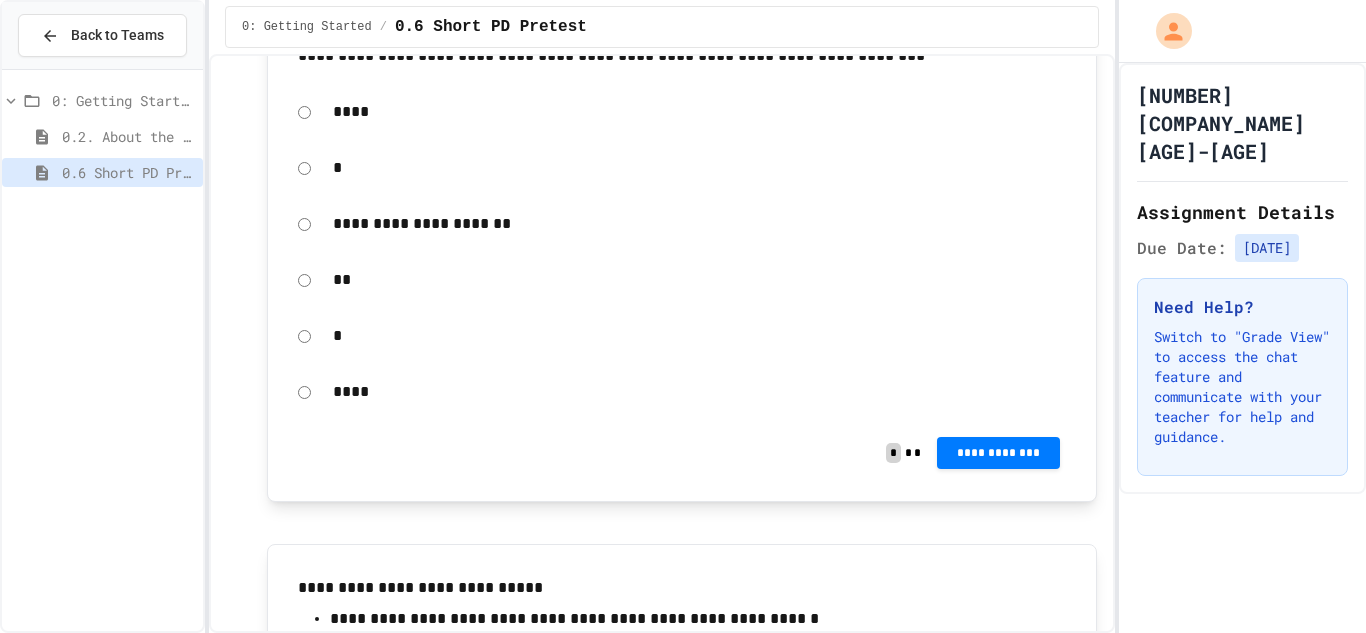 click on "****" at bounding box center [682, 112] 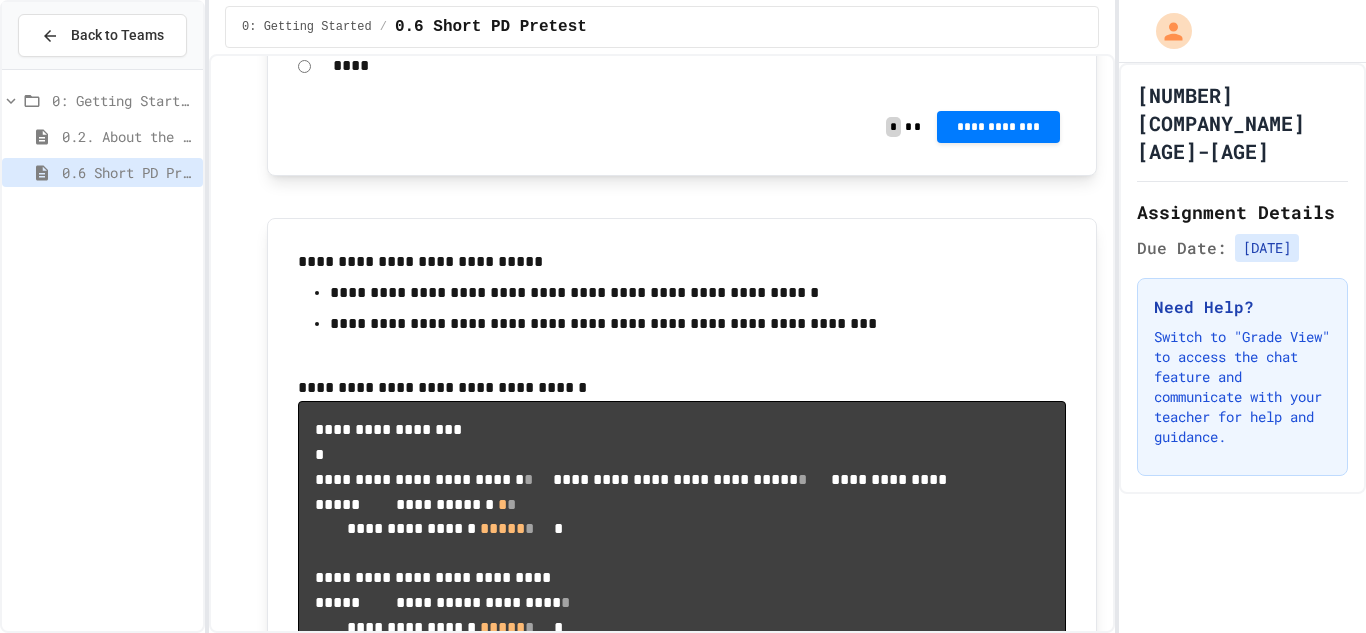 scroll, scrollTop: 2397, scrollLeft: 0, axis: vertical 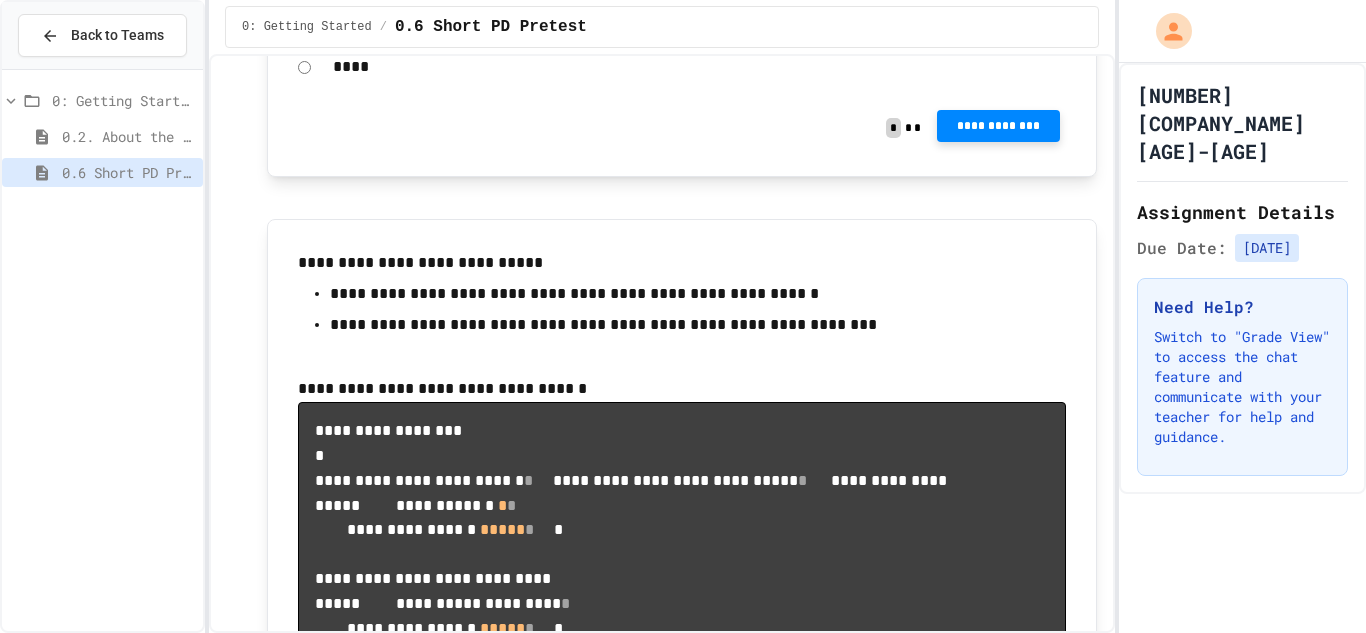 click on "**********" at bounding box center [998, 126] 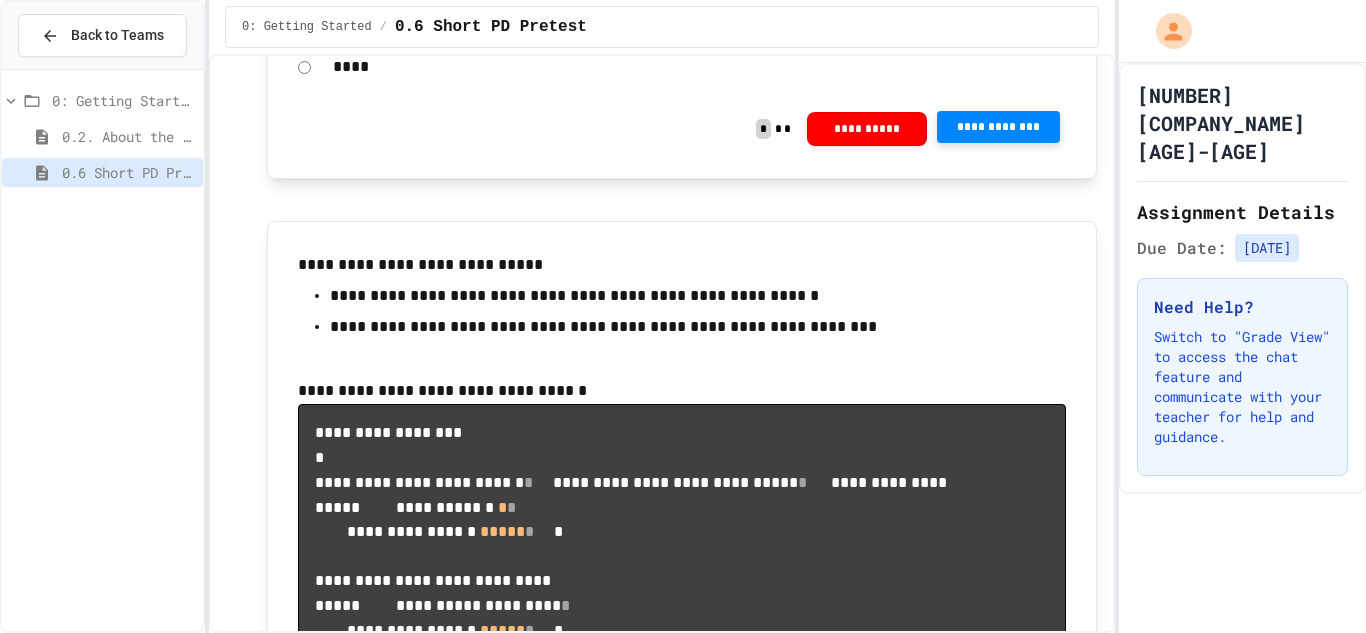 click 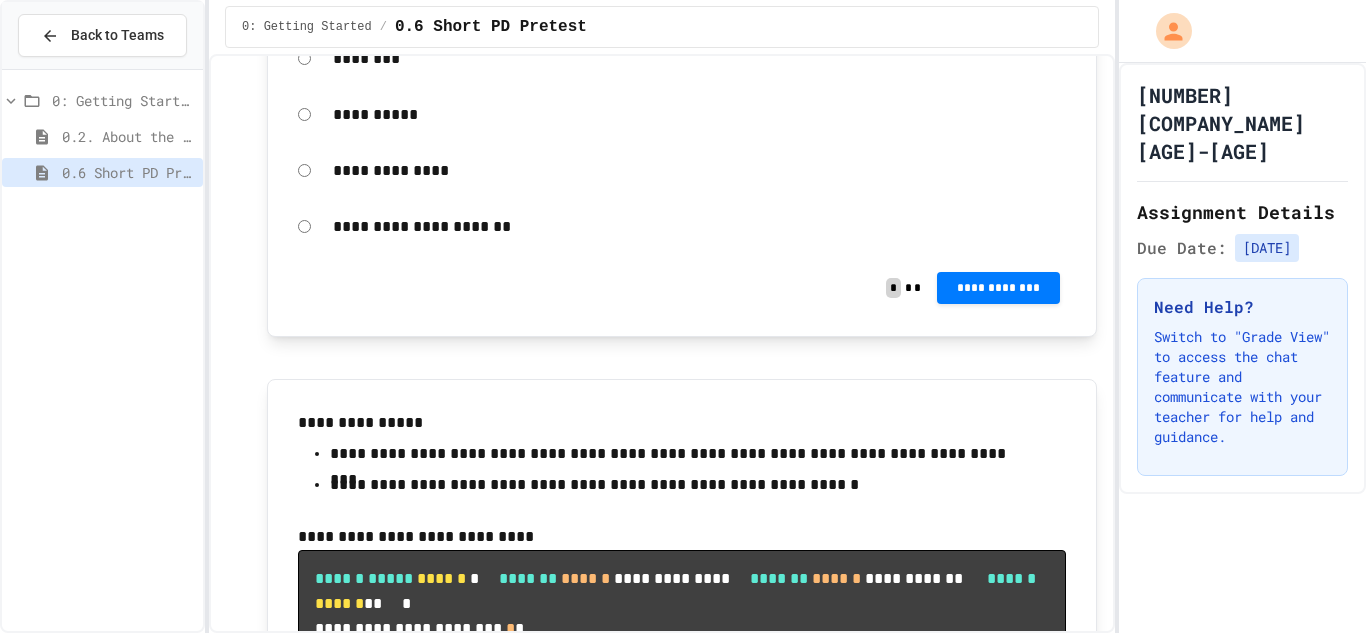 scroll, scrollTop: 3392, scrollLeft: 0, axis: vertical 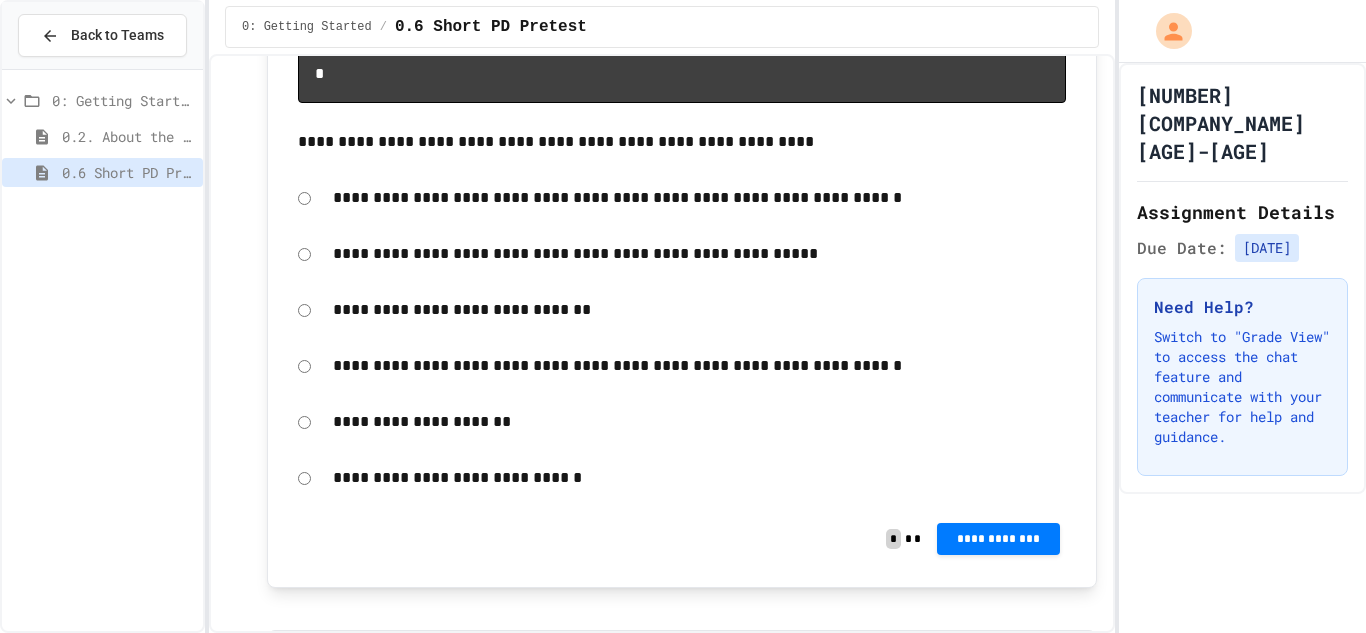 click on "**********" at bounding box center (998, -319) 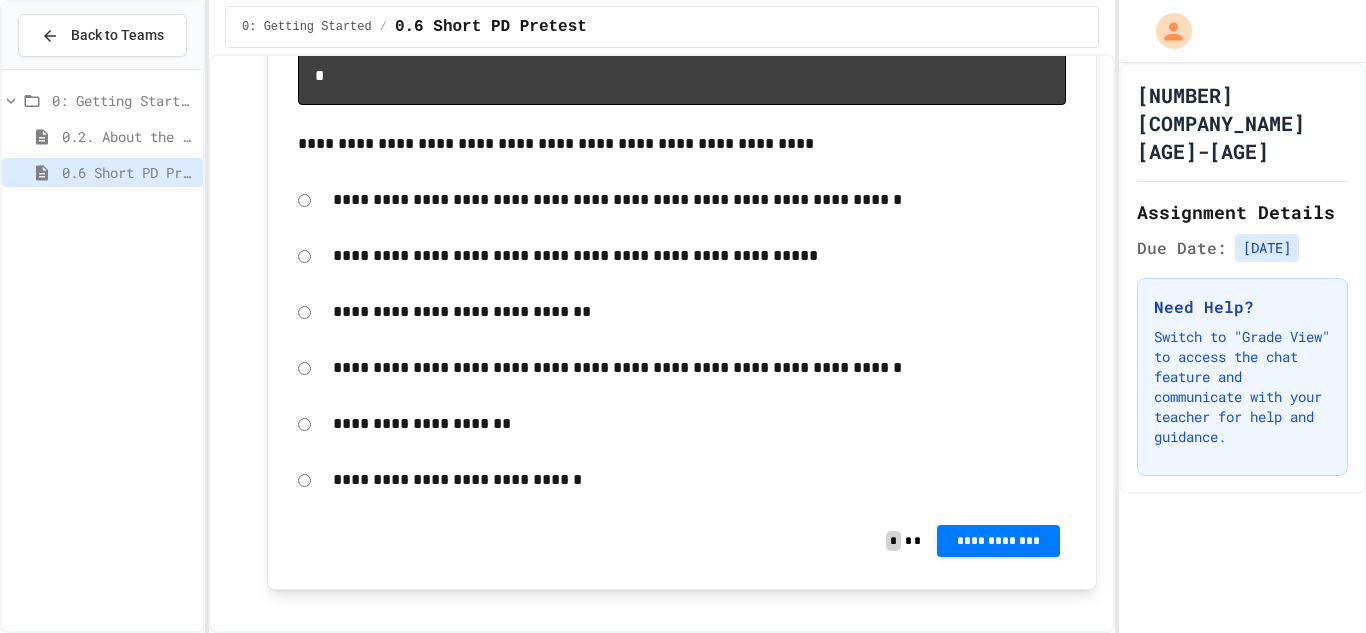 click 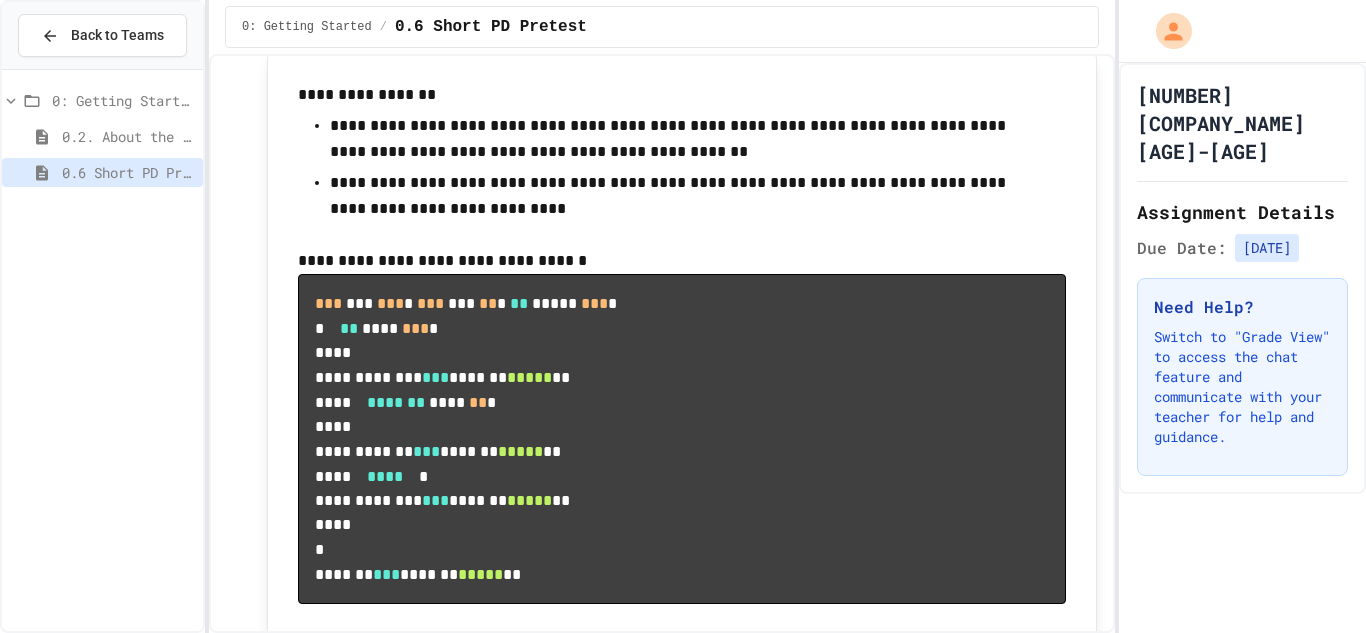 scroll, scrollTop: 5739, scrollLeft: 0, axis: vertical 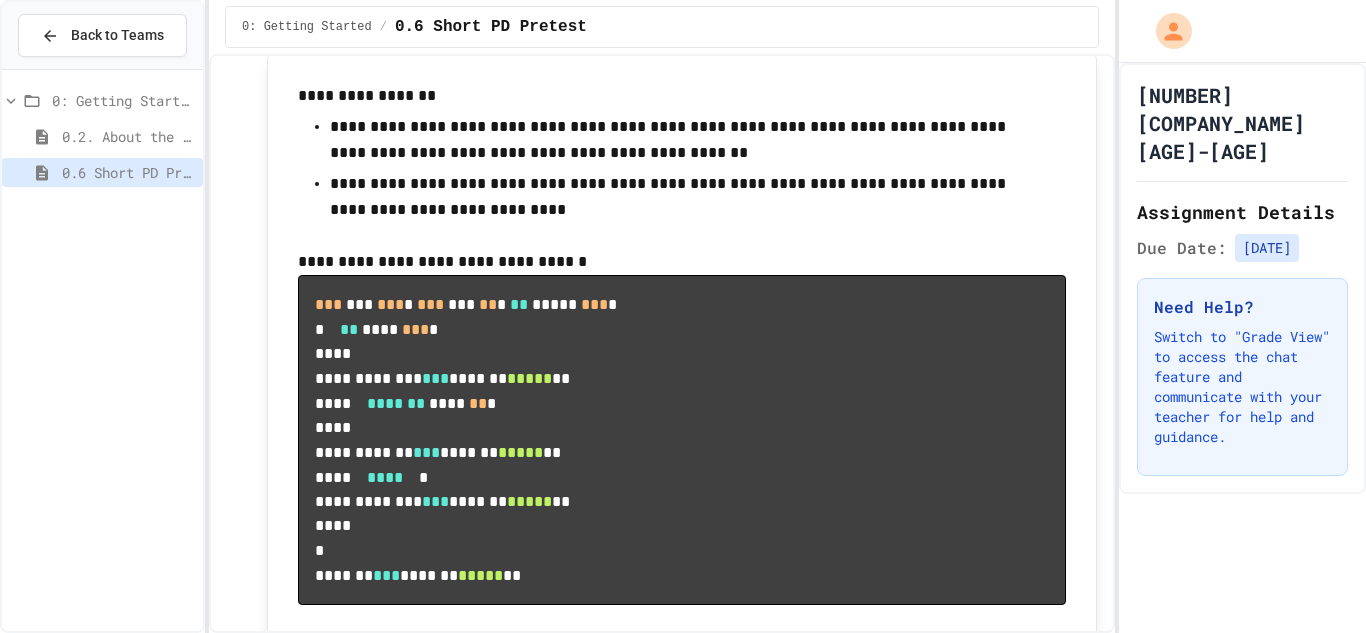 click on "**********" at bounding box center (699, -324) 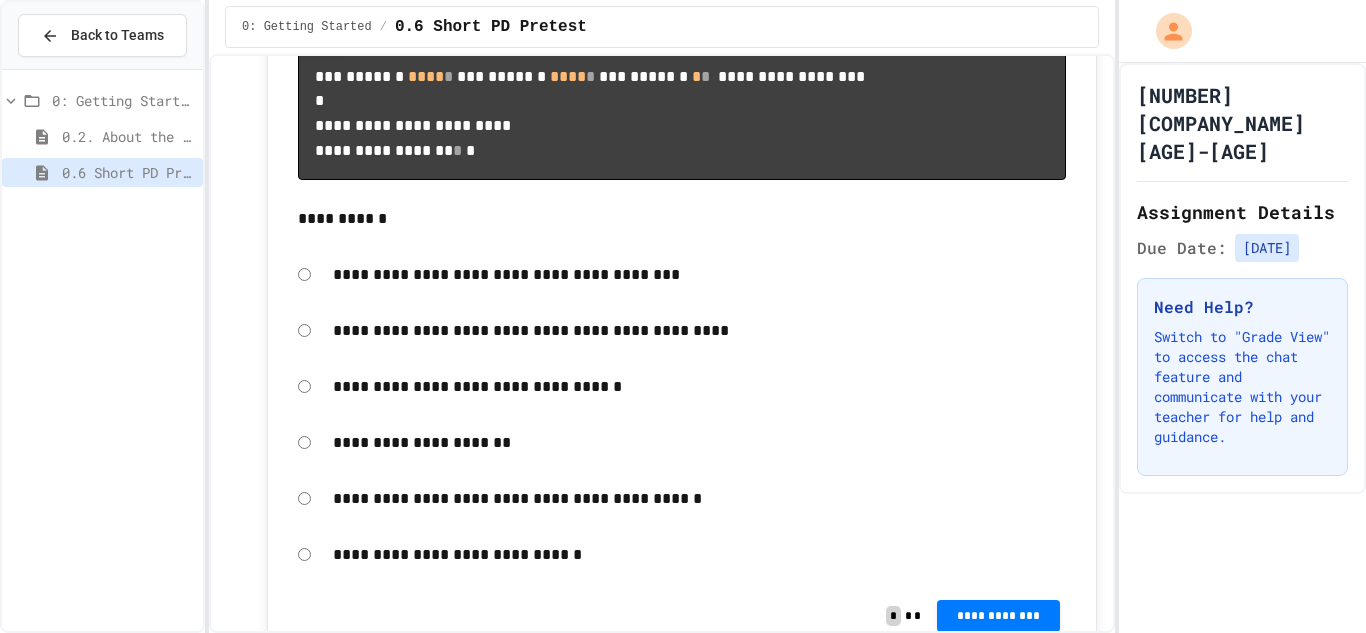scroll, scrollTop: 7041, scrollLeft: 0, axis: vertical 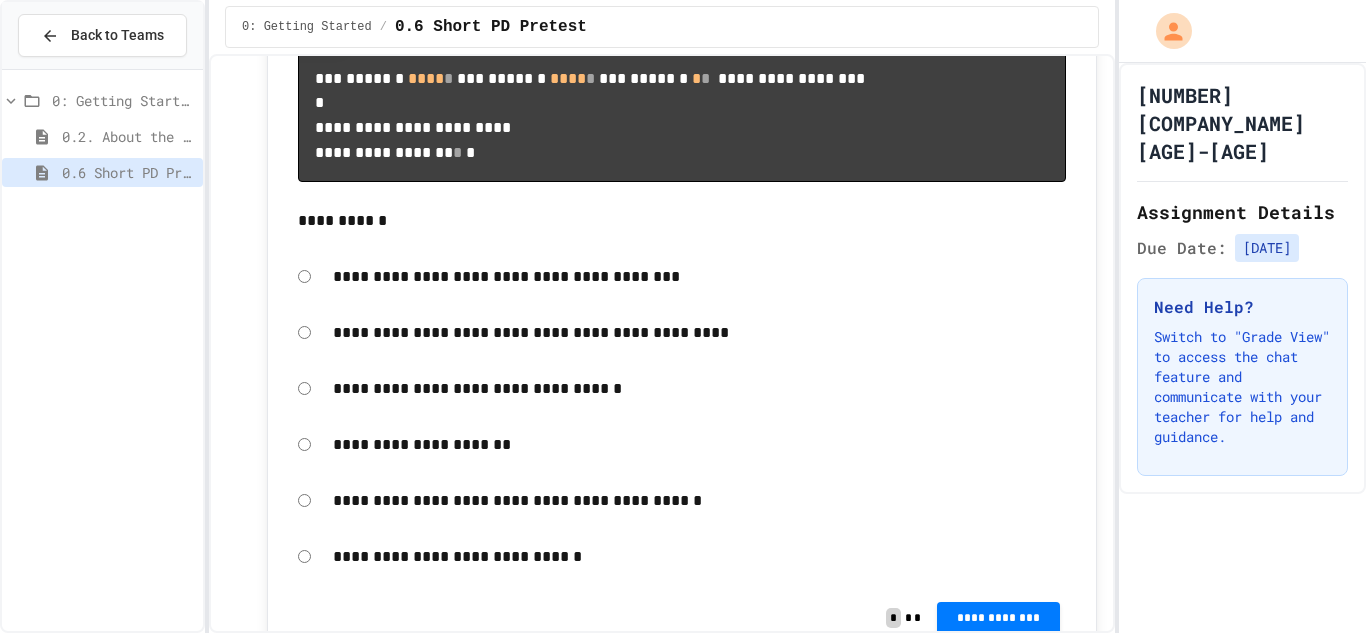 click on "**********" at bounding box center [998, -262] 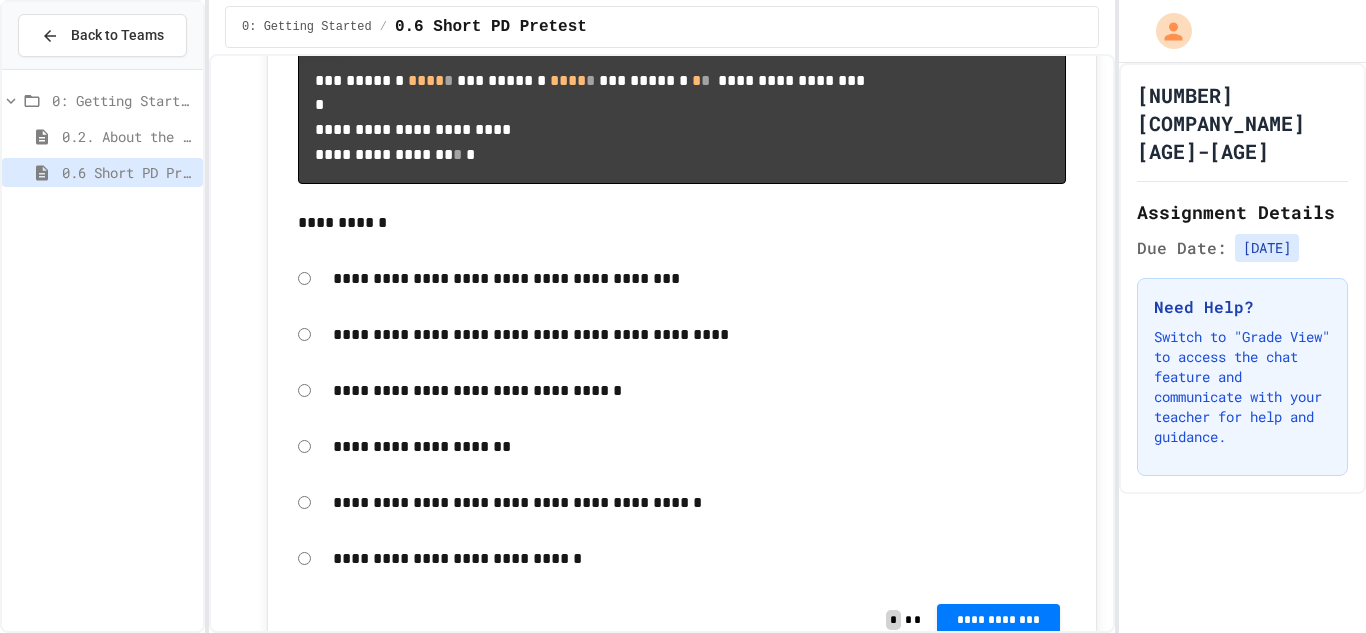 click 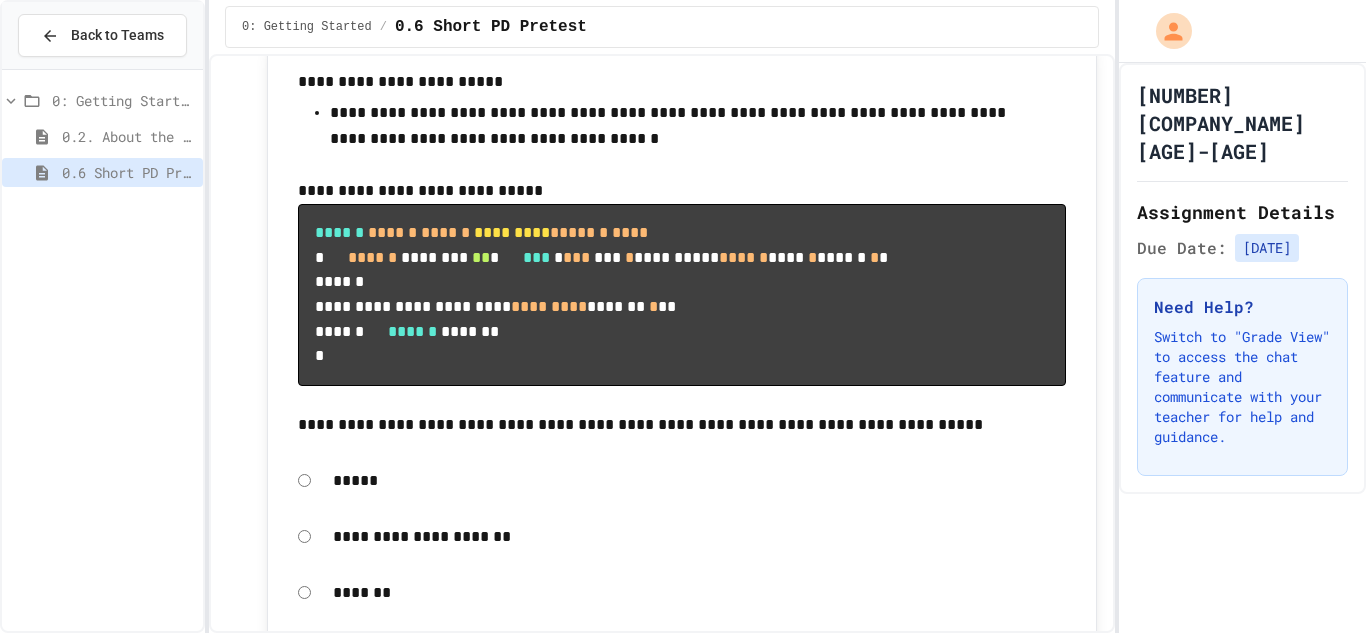 scroll, scrollTop: 7719, scrollLeft: 0, axis: vertical 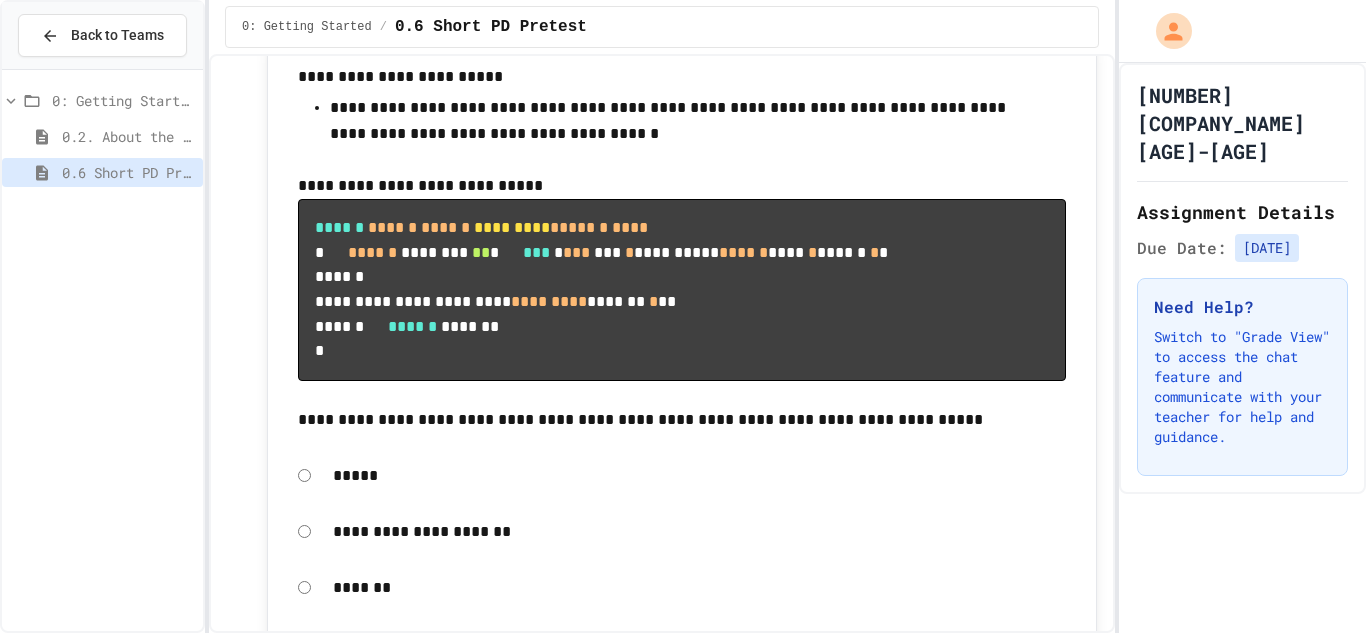 click on "[NUMBER] [STREET], [CITY], [STATE] [ZIP]" at bounding box center [682, -666] 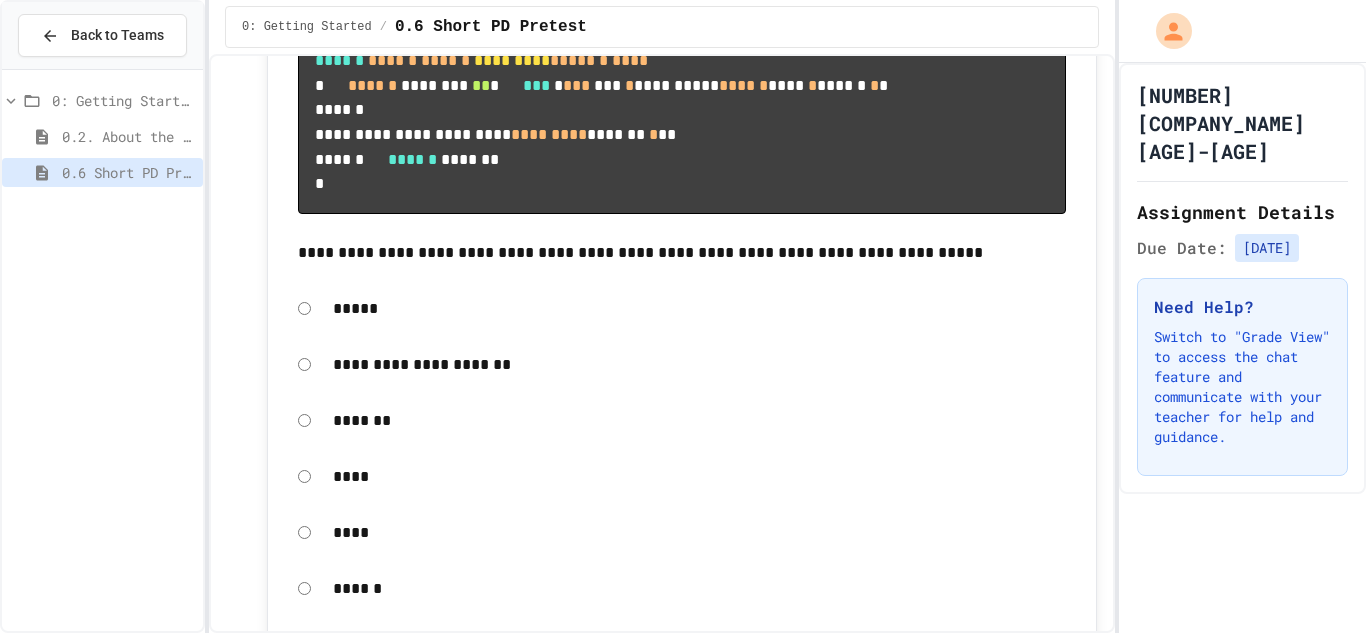 scroll, scrollTop: 7892, scrollLeft: 0, axis: vertical 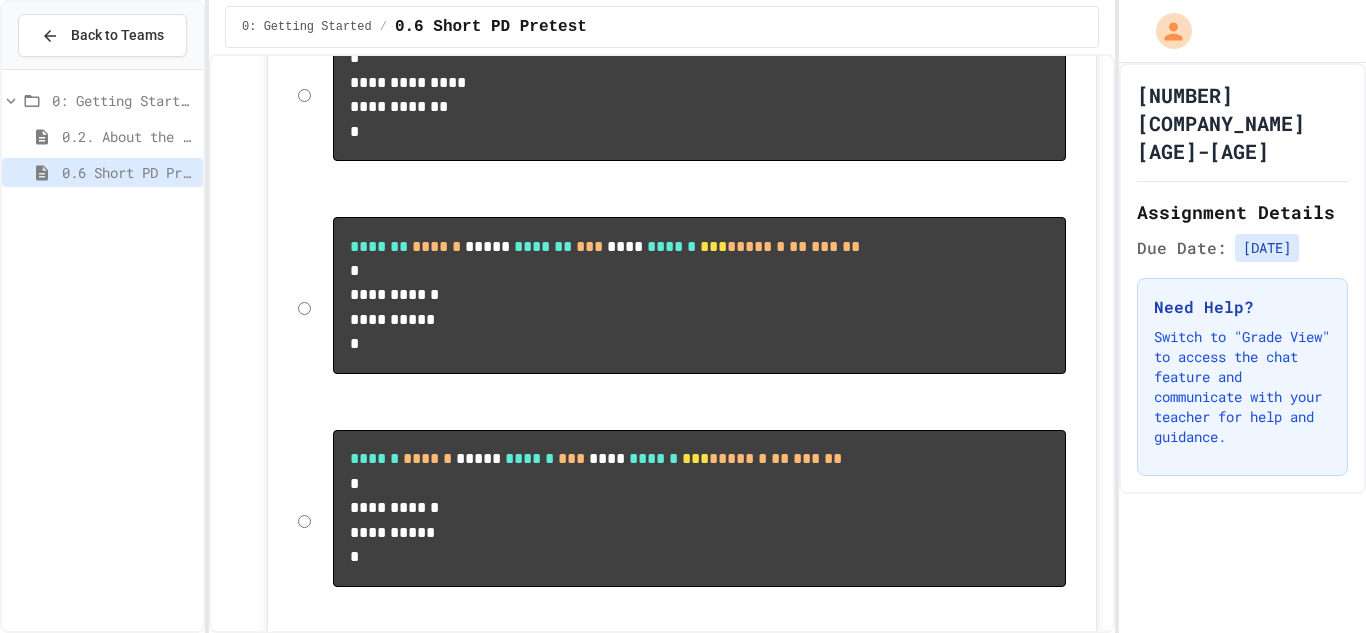 click on "****" at bounding box center (682, -645) 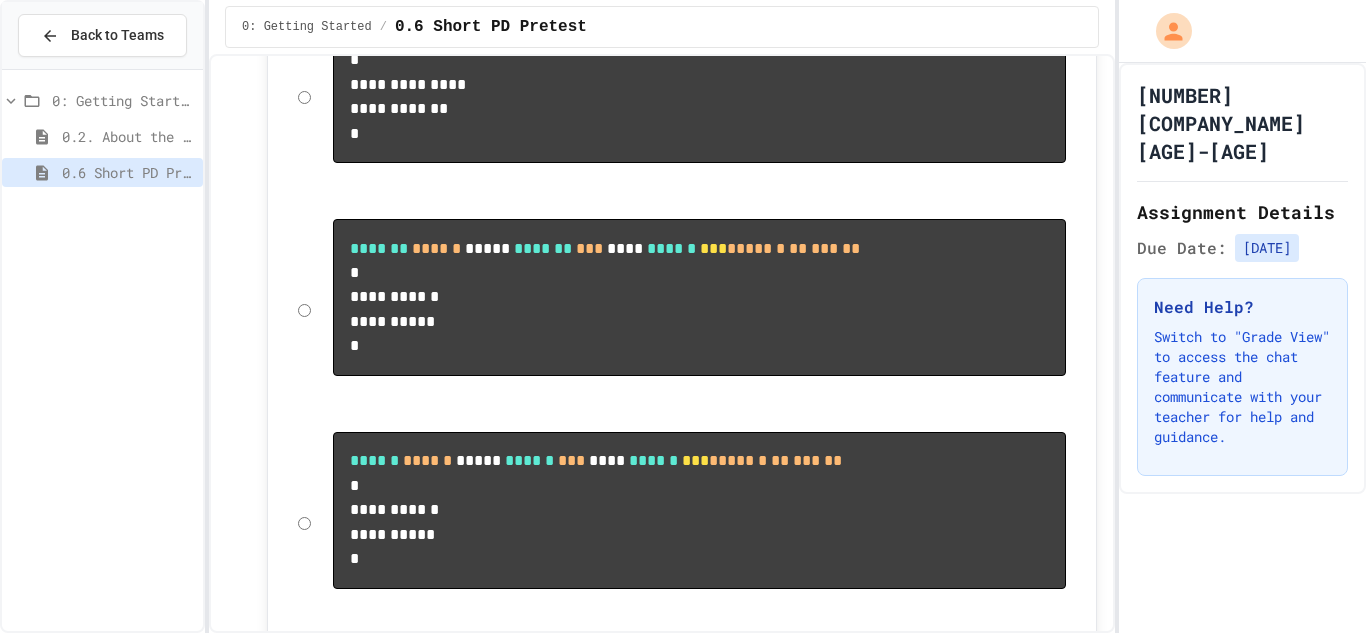 click 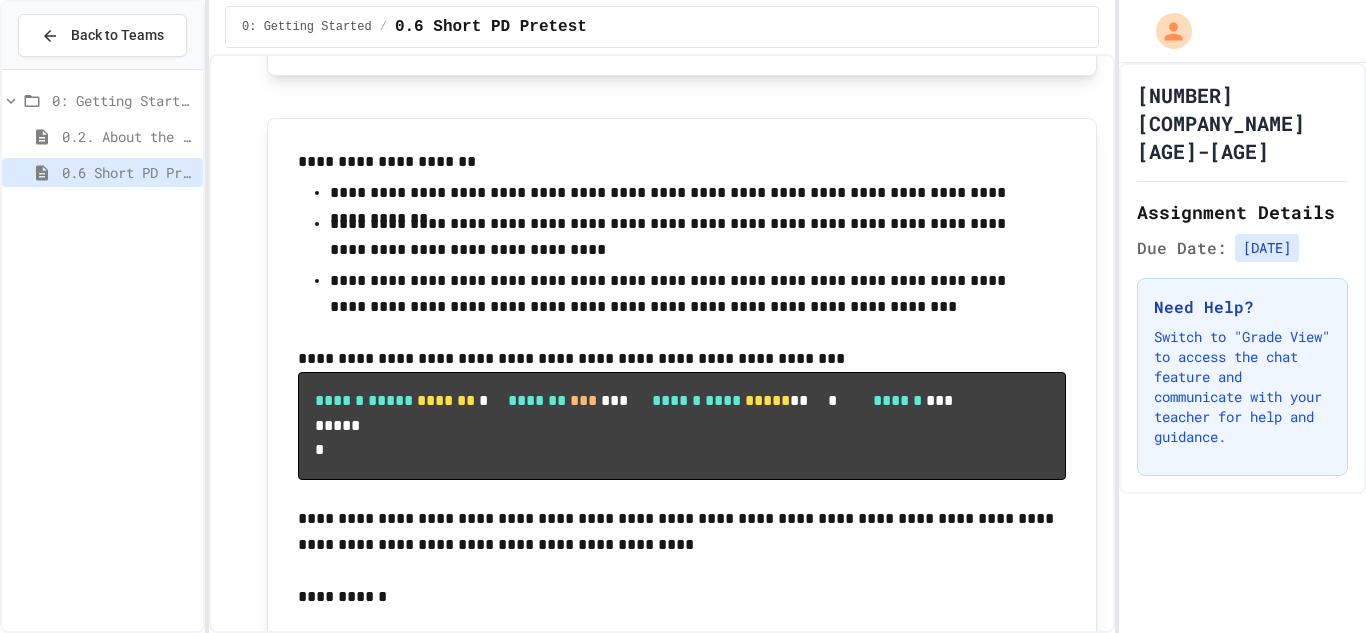 scroll, scrollTop: 10898, scrollLeft: 0, axis: vertical 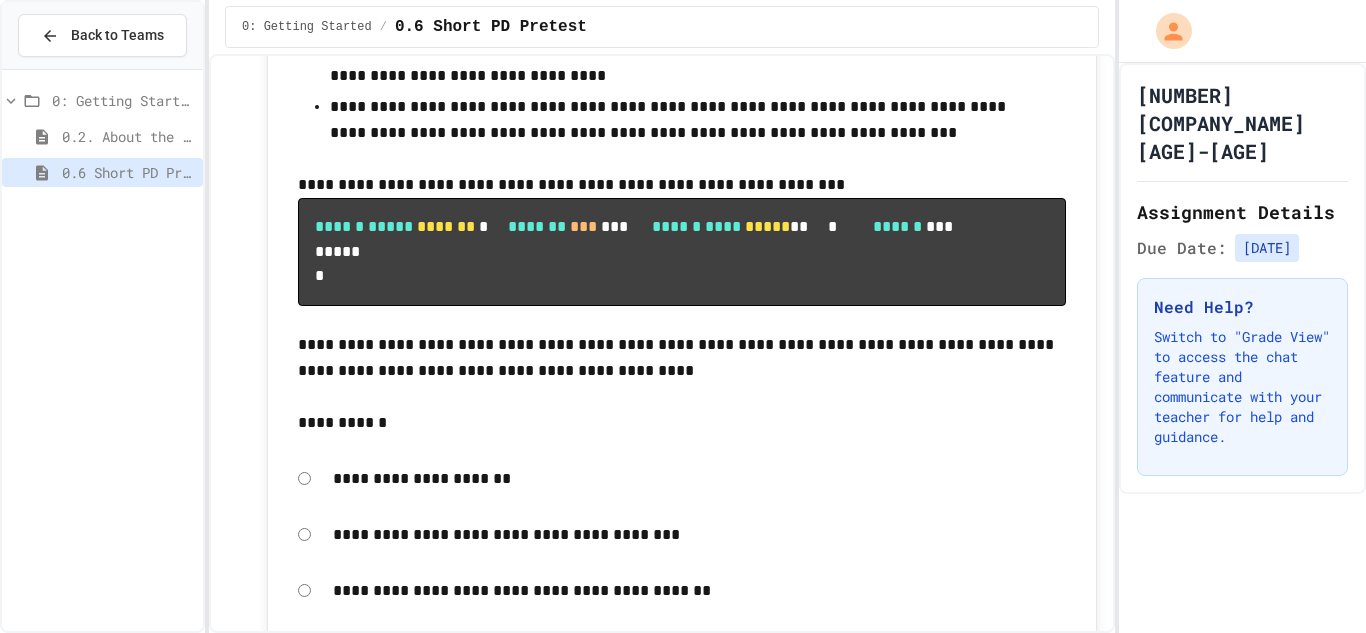 click on "**********" at bounding box center [998, -867] 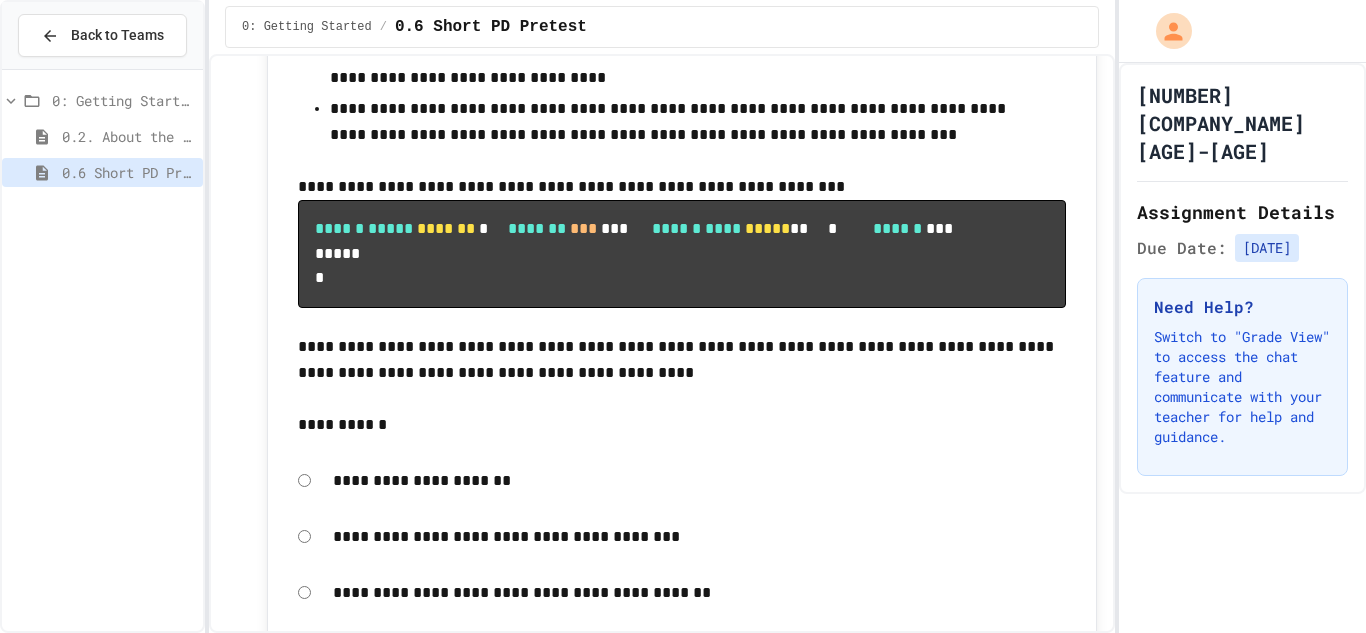 click 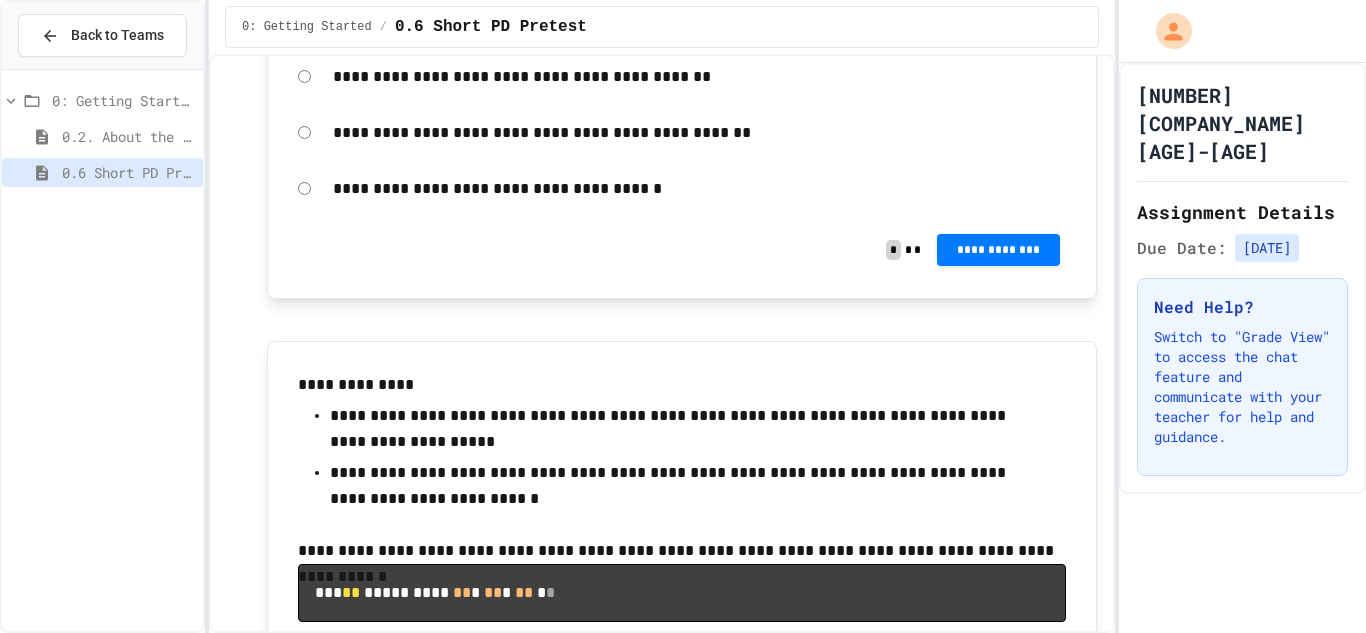 scroll, scrollTop: 11650, scrollLeft: 0, axis: vertical 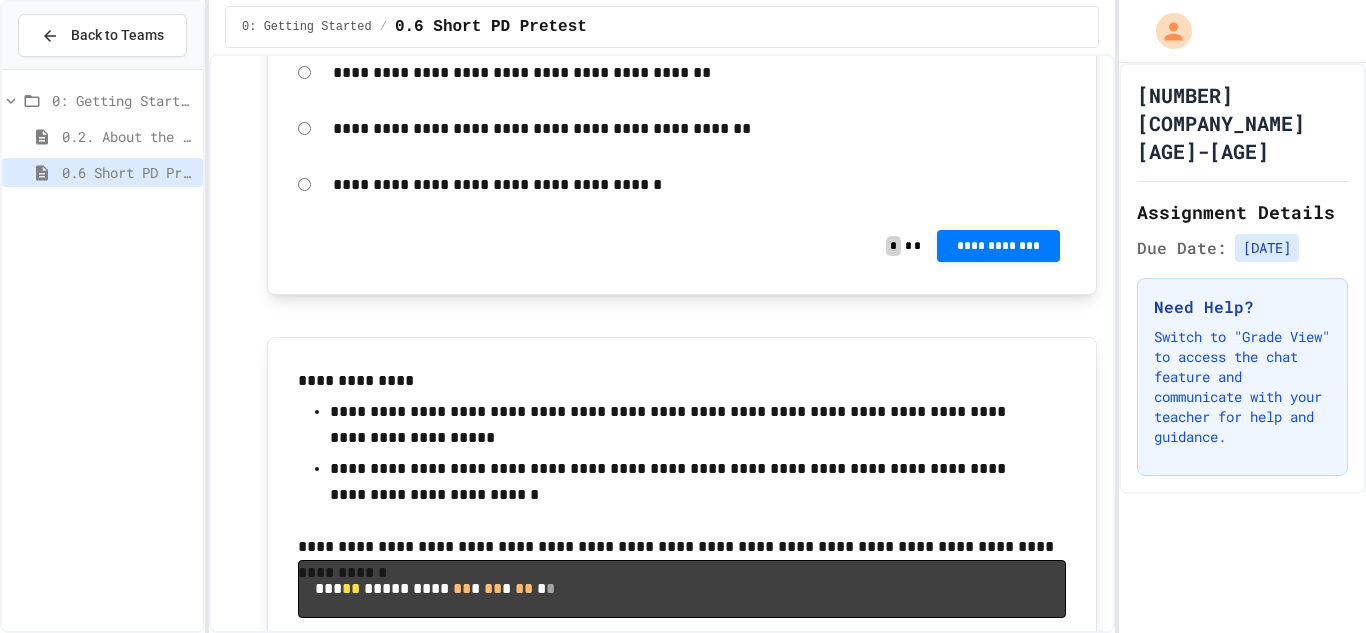 click on "**********" at bounding box center (699, -894) 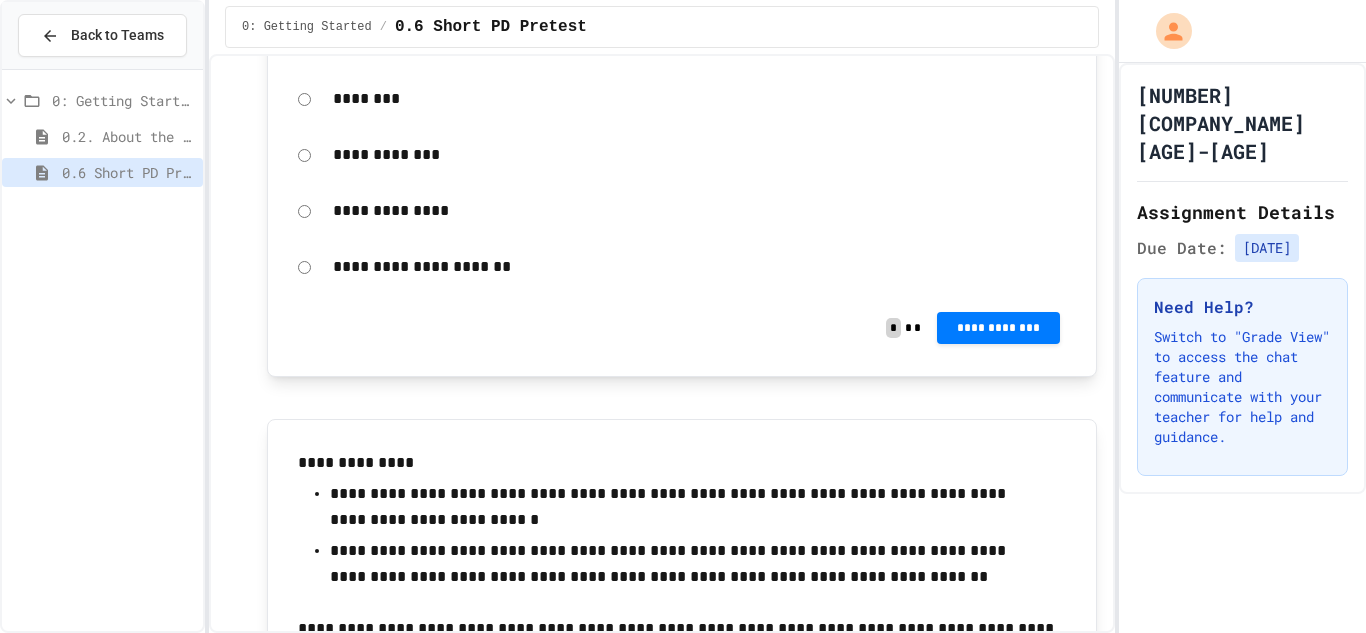 scroll, scrollTop: 12634, scrollLeft: 0, axis: vertical 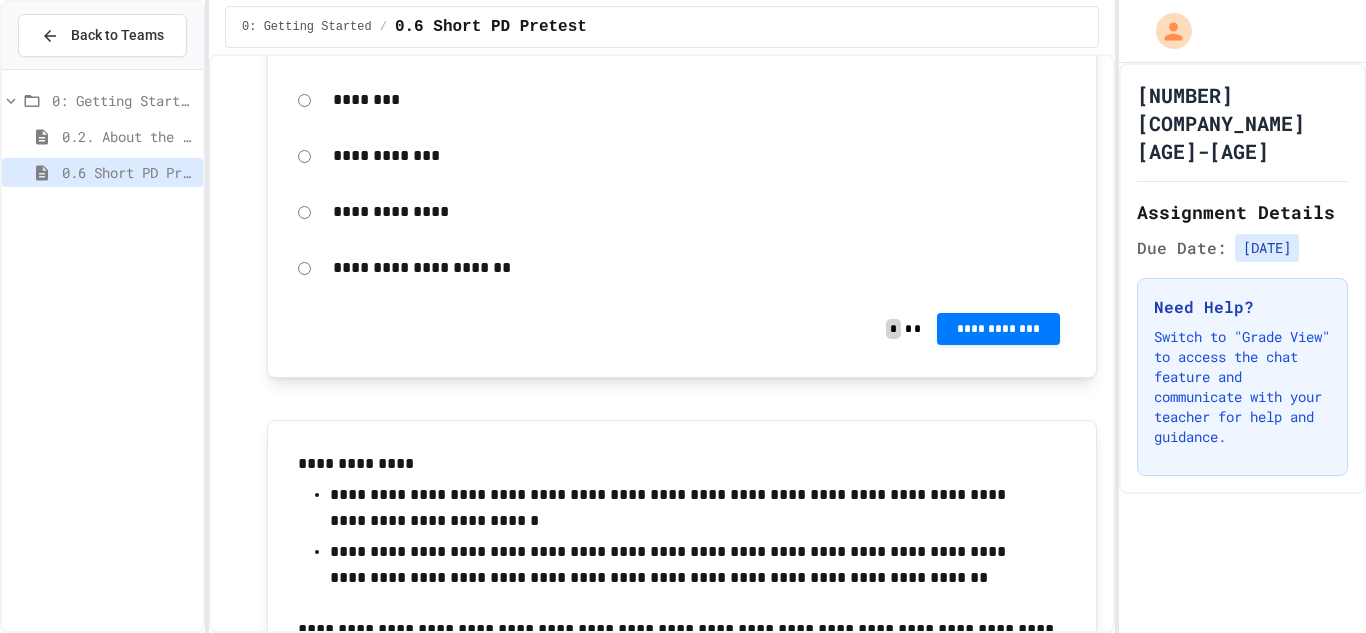 click on "**********" at bounding box center (682, -967) 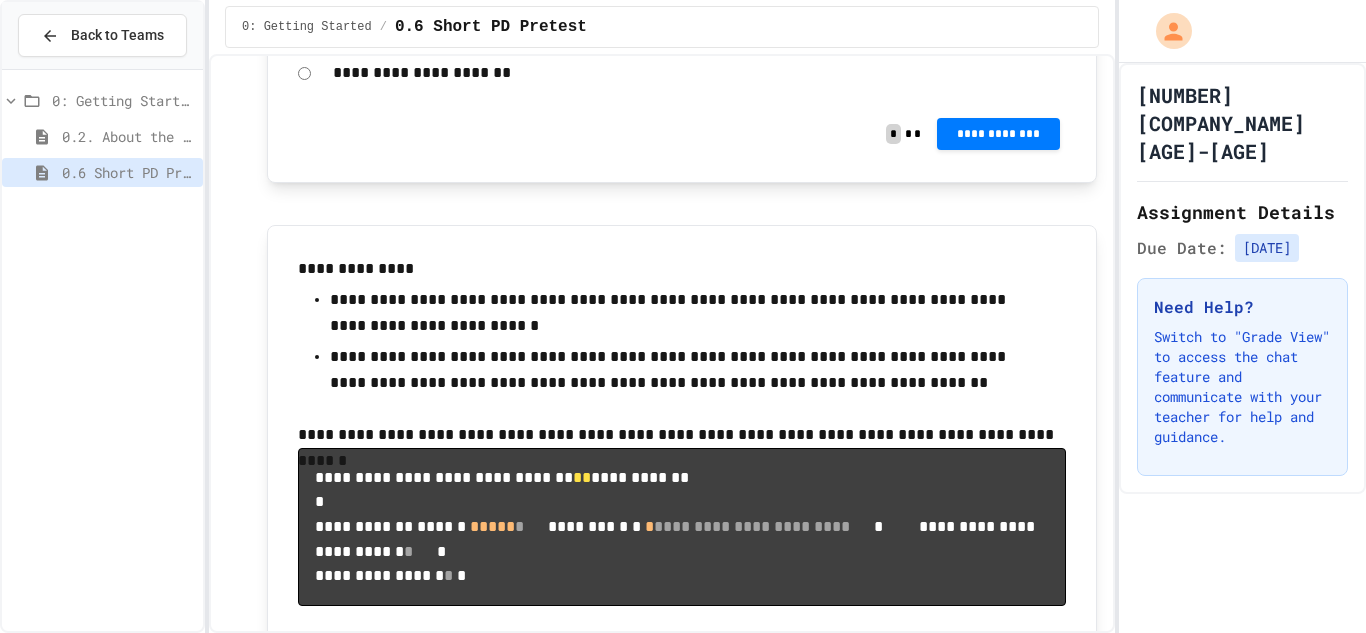 scroll, scrollTop: 12859, scrollLeft: 0, axis: vertical 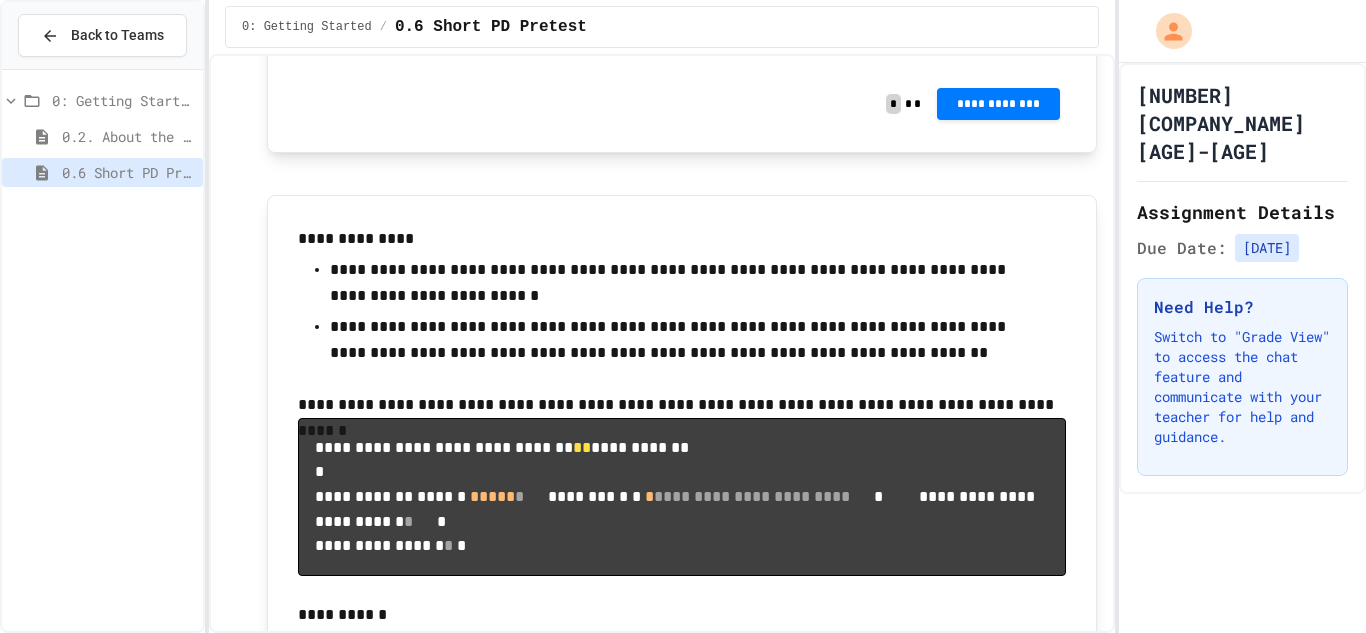 click on "**********" at bounding box center (998, -965) 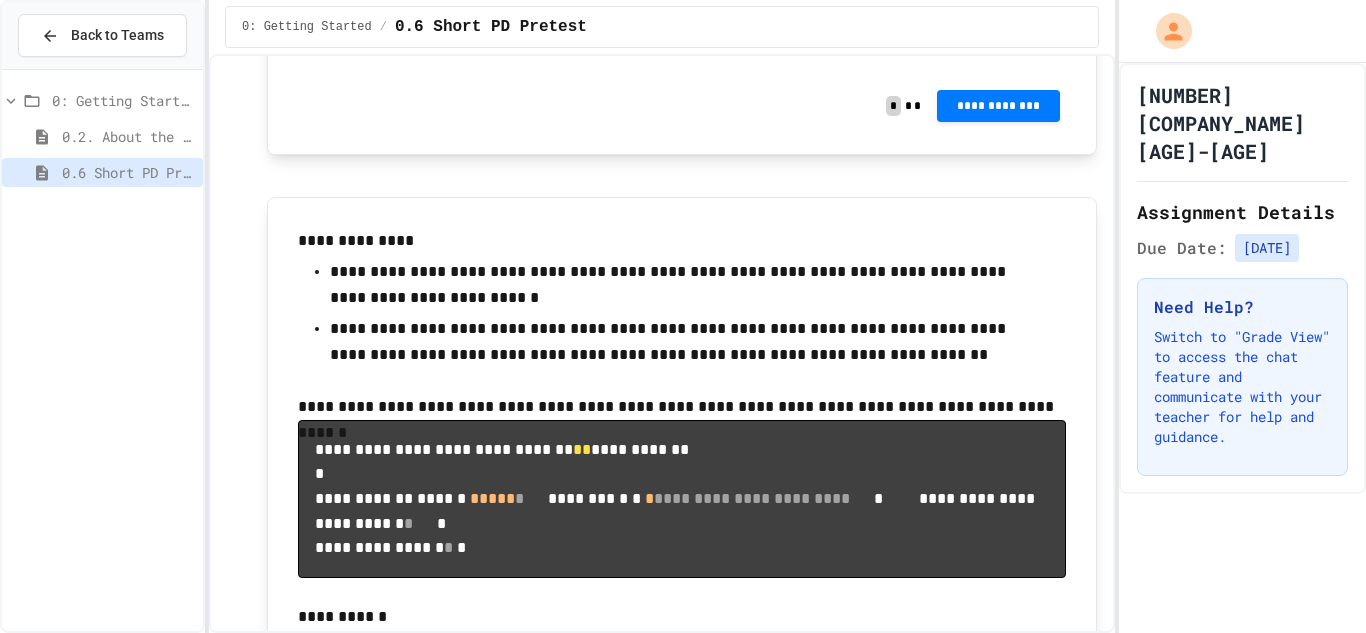 click 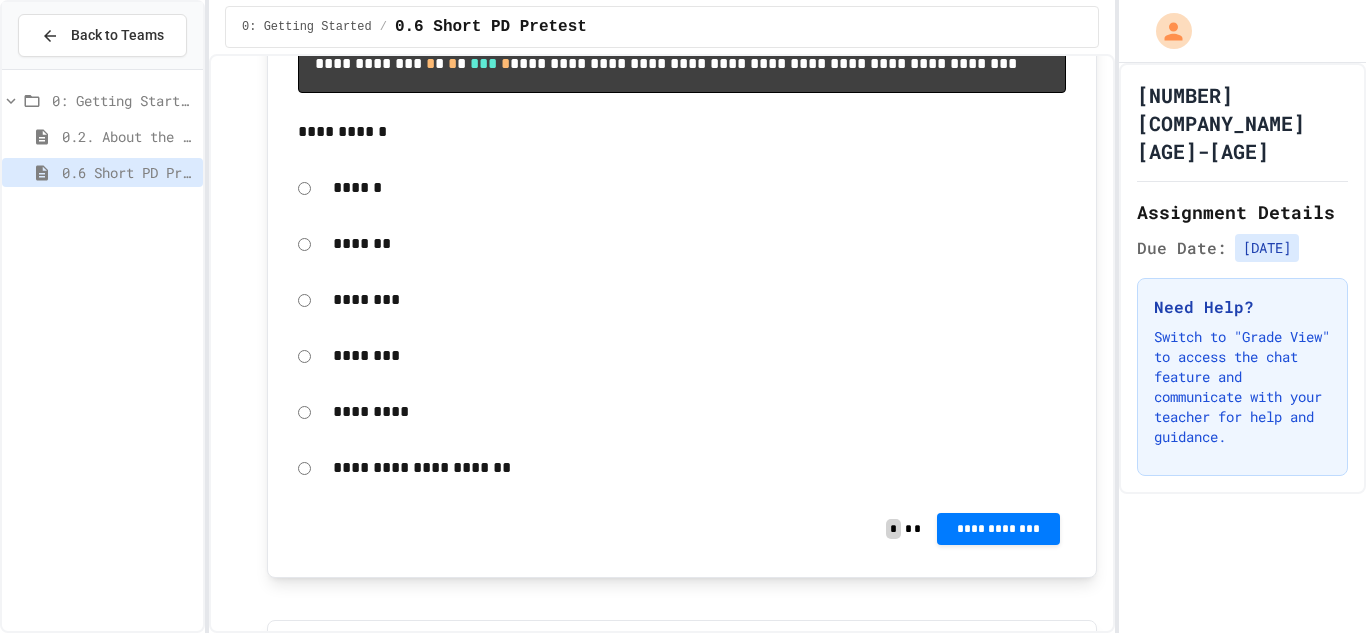 scroll, scrollTop: 1149, scrollLeft: 0, axis: vertical 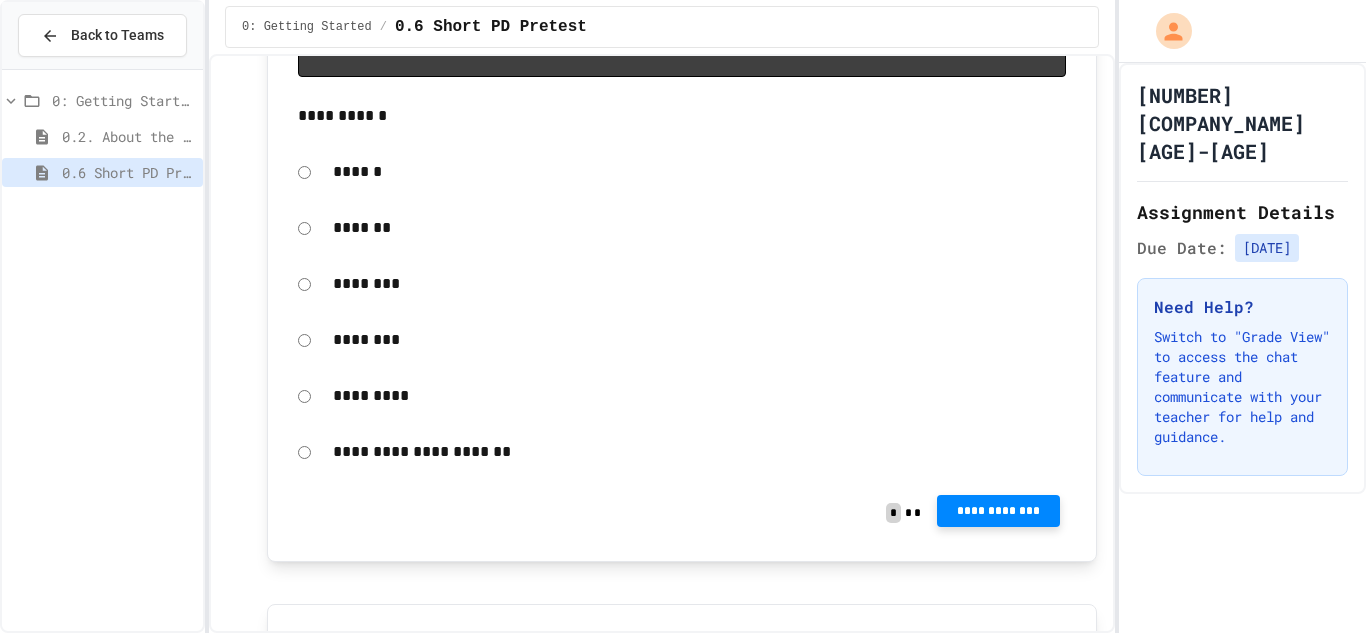 click on "**********" at bounding box center [998, 511] 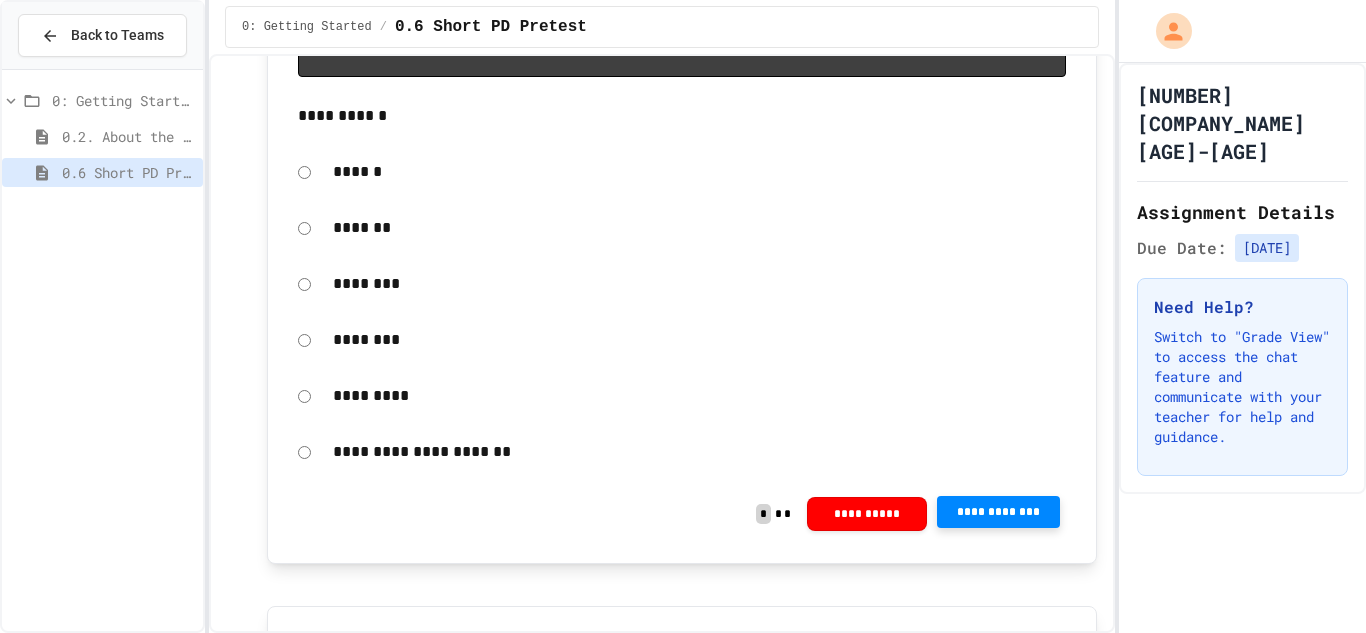 click 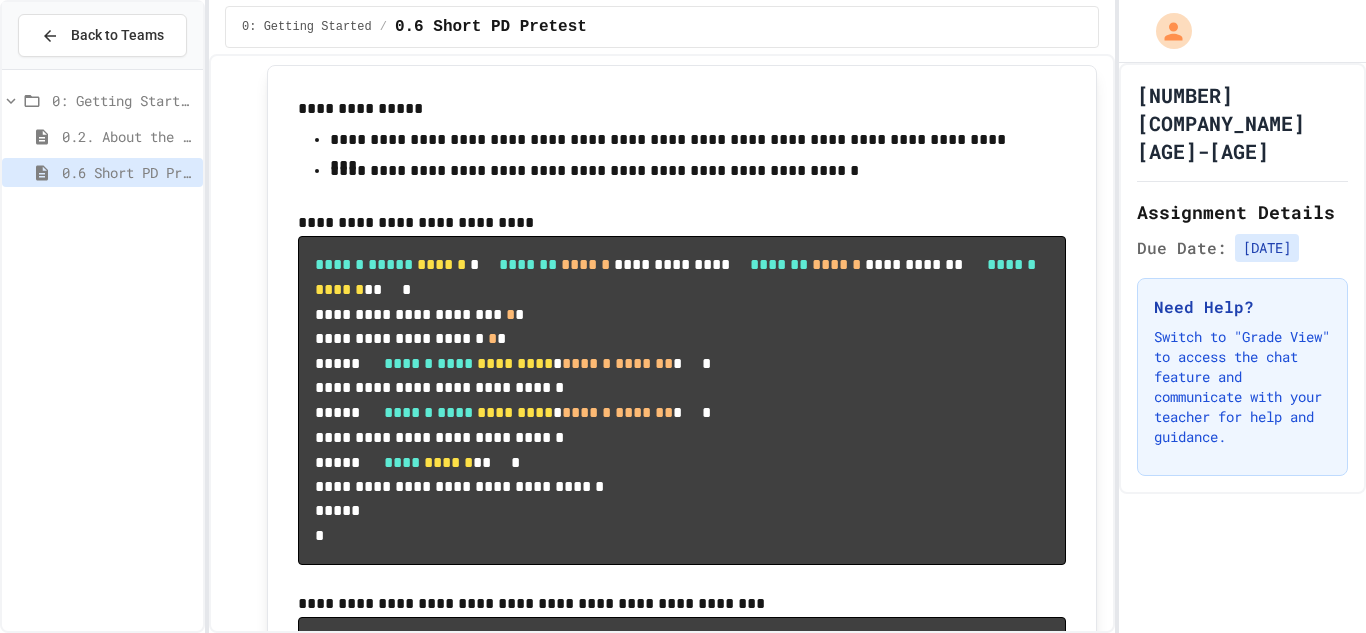 scroll, scrollTop: 3504, scrollLeft: 0, axis: vertical 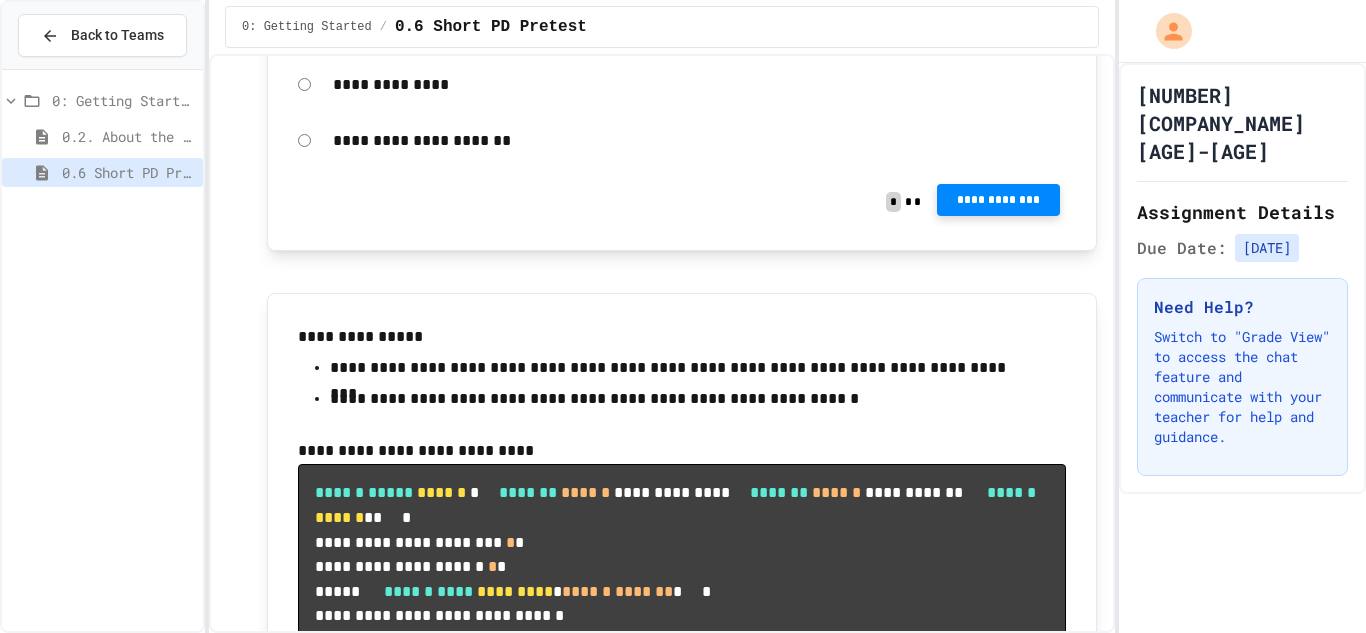 click on "**********" at bounding box center [998, 200] 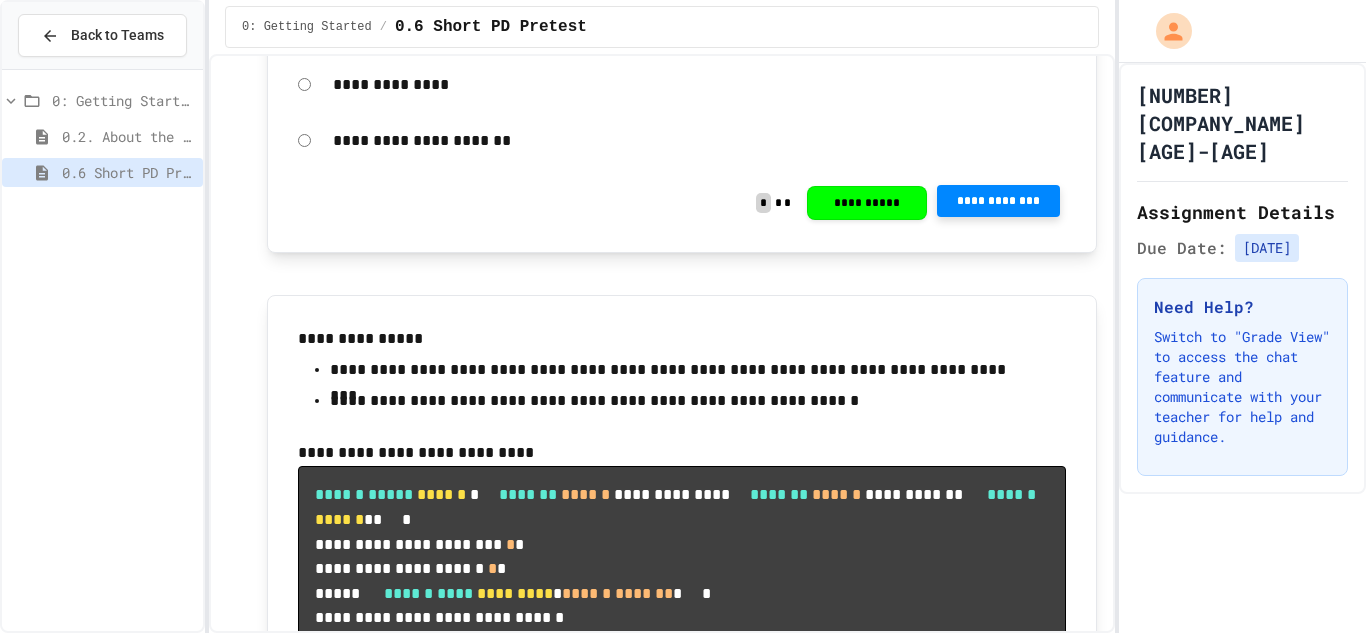 click 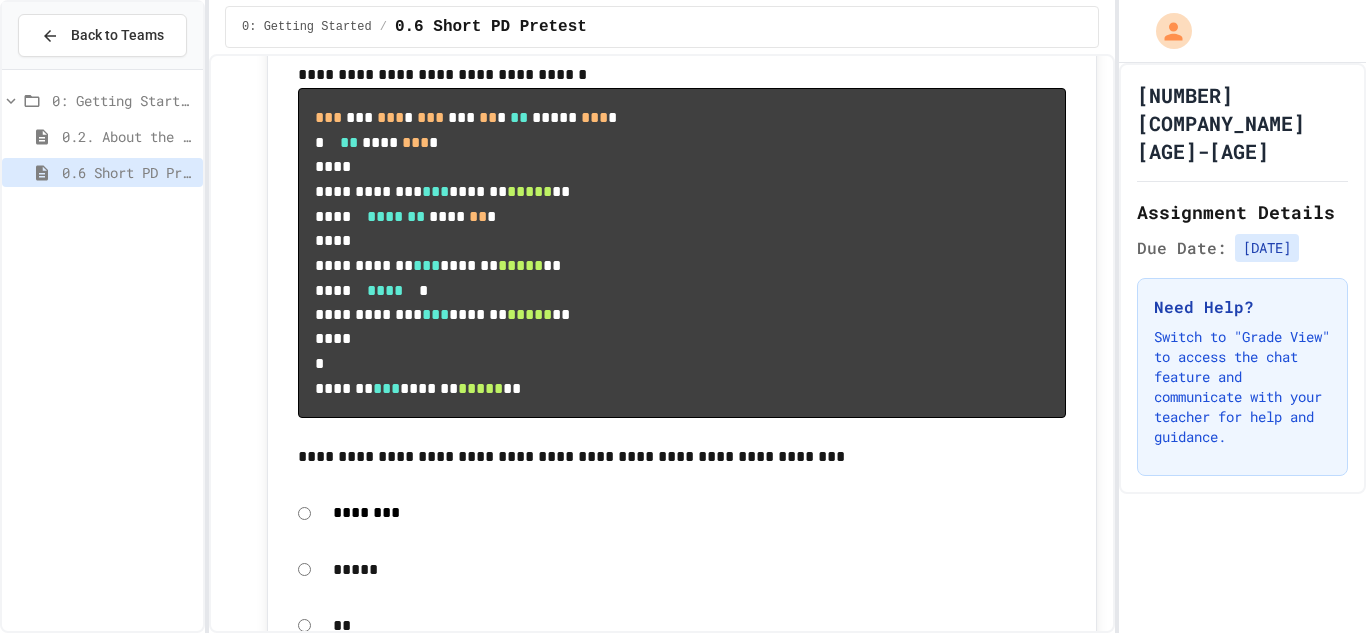scroll, scrollTop: 5943, scrollLeft: 0, axis: vertical 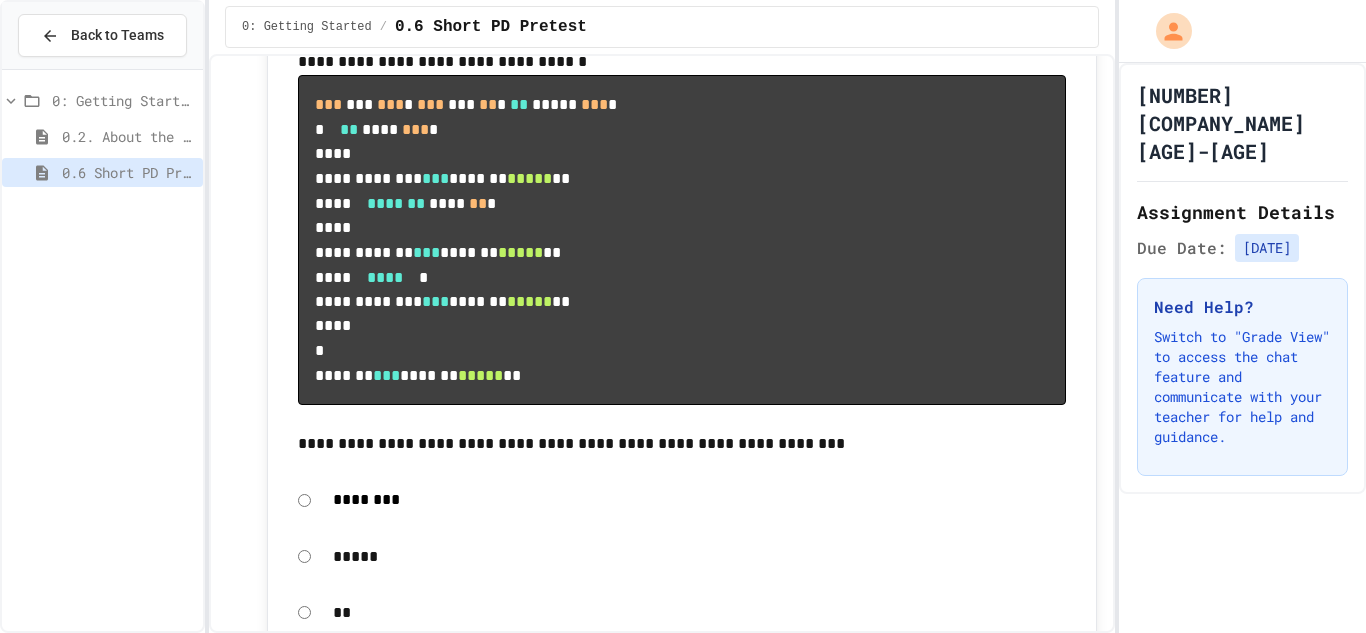 click on "**********" at bounding box center (998, -240) 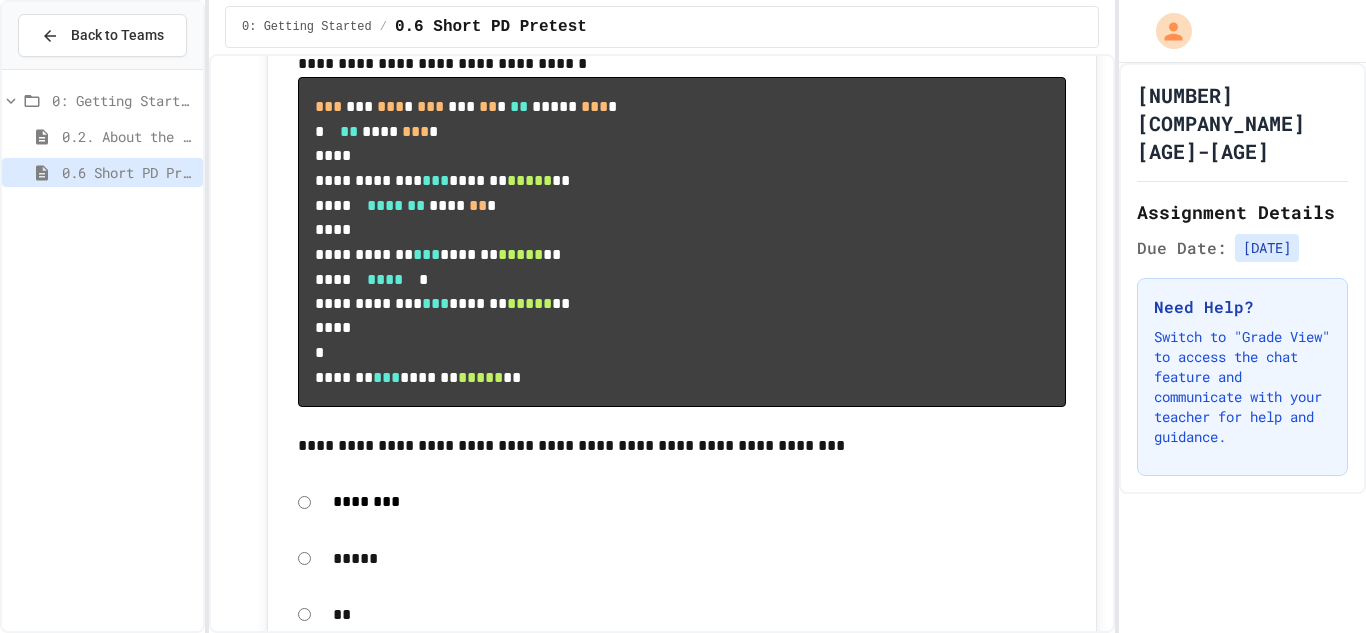 click 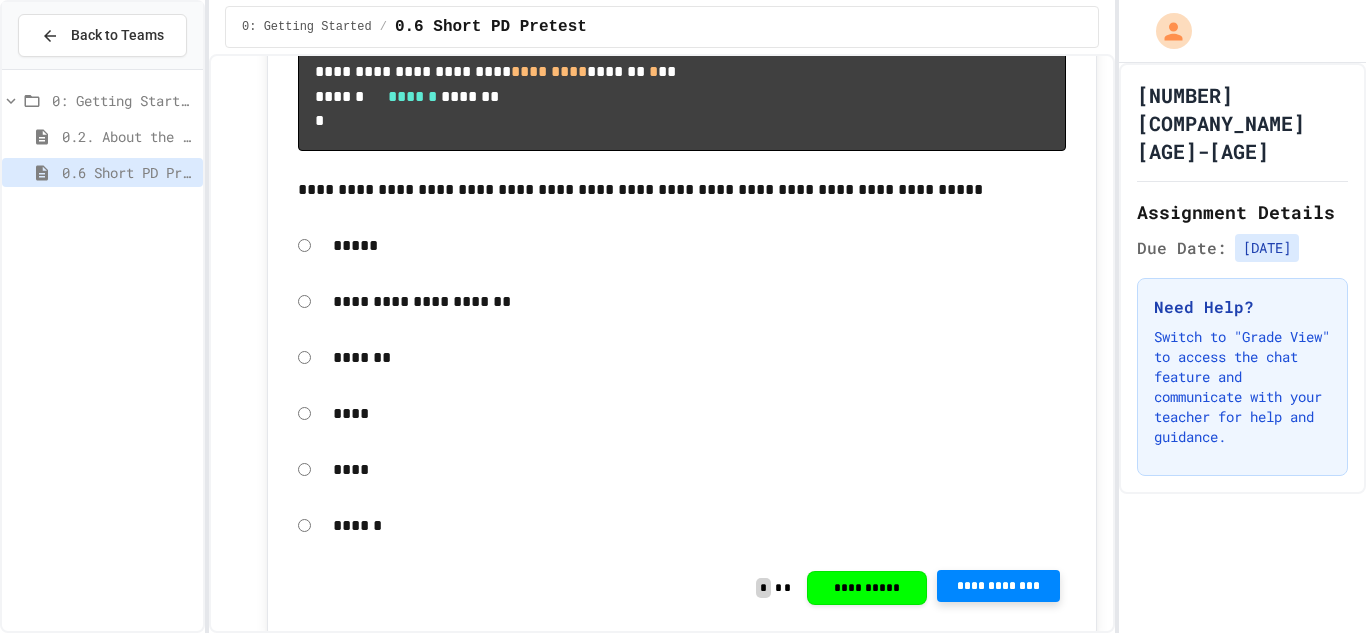 scroll, scrollTop: 7952, scrollLeft: 0, axis: vertical 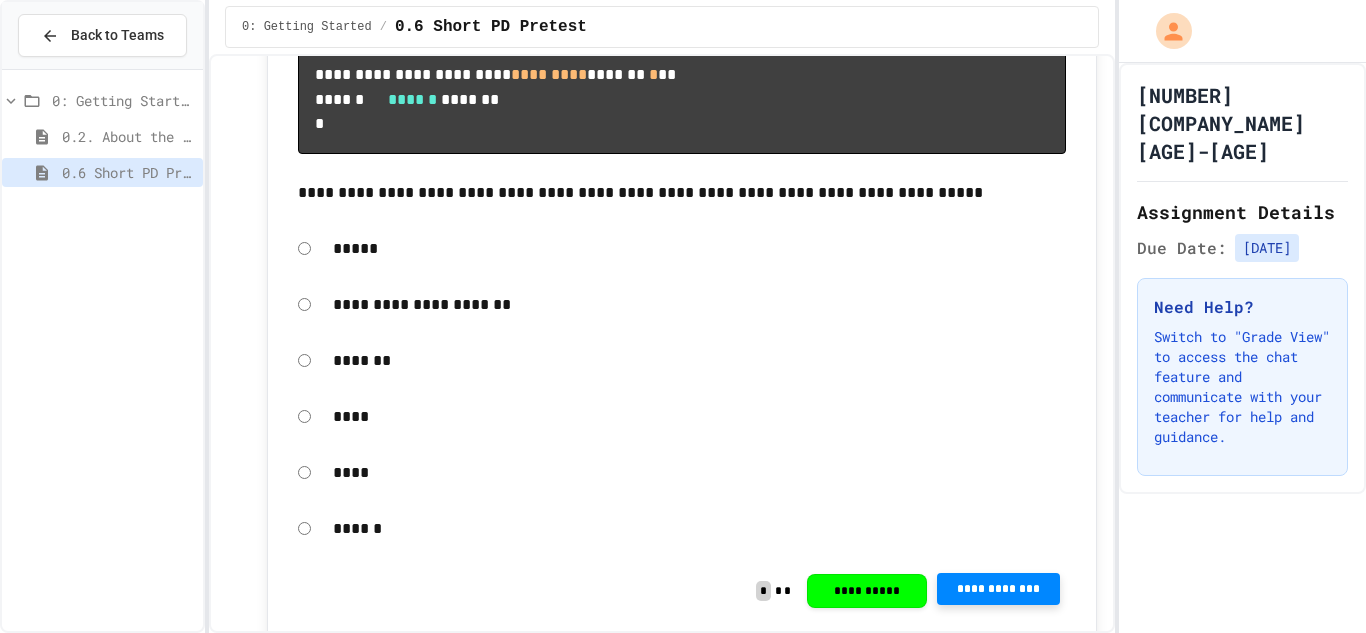 click on "[NUMBER] [STREET], [CITY], [STATE] [ZIP]" at bounding box center (682, -486) 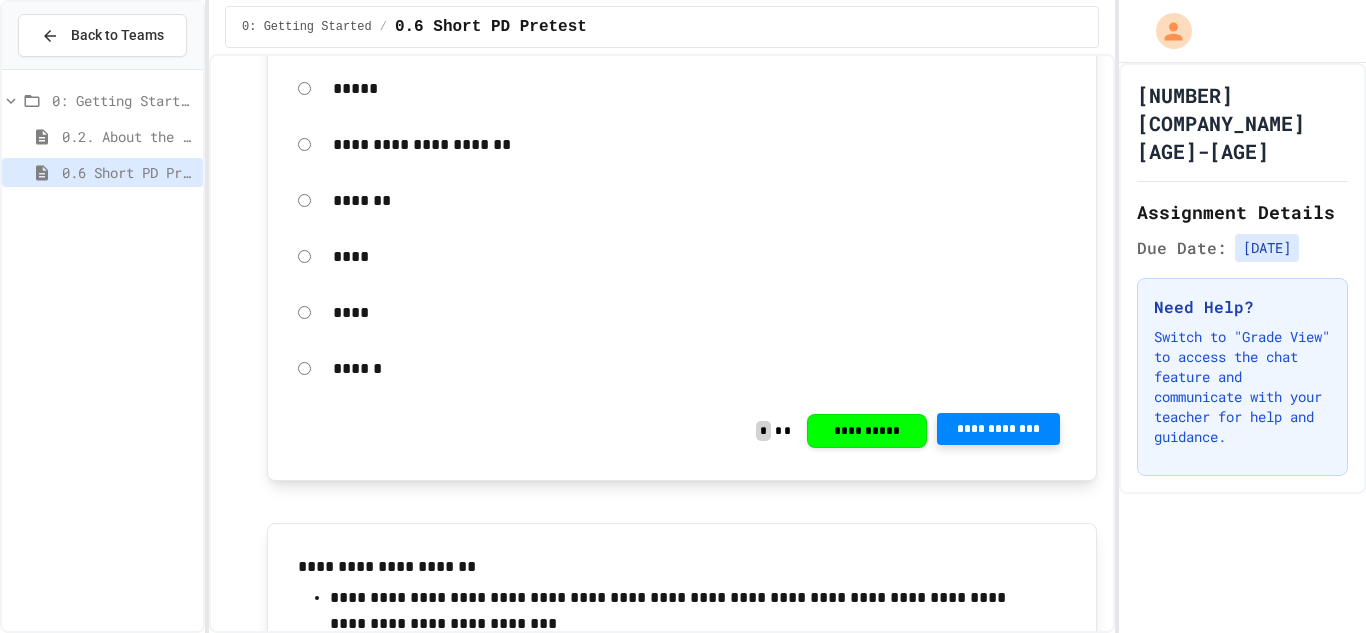 scroll, scrollTop: 8185, scrollLeft: 0, axis: vertical 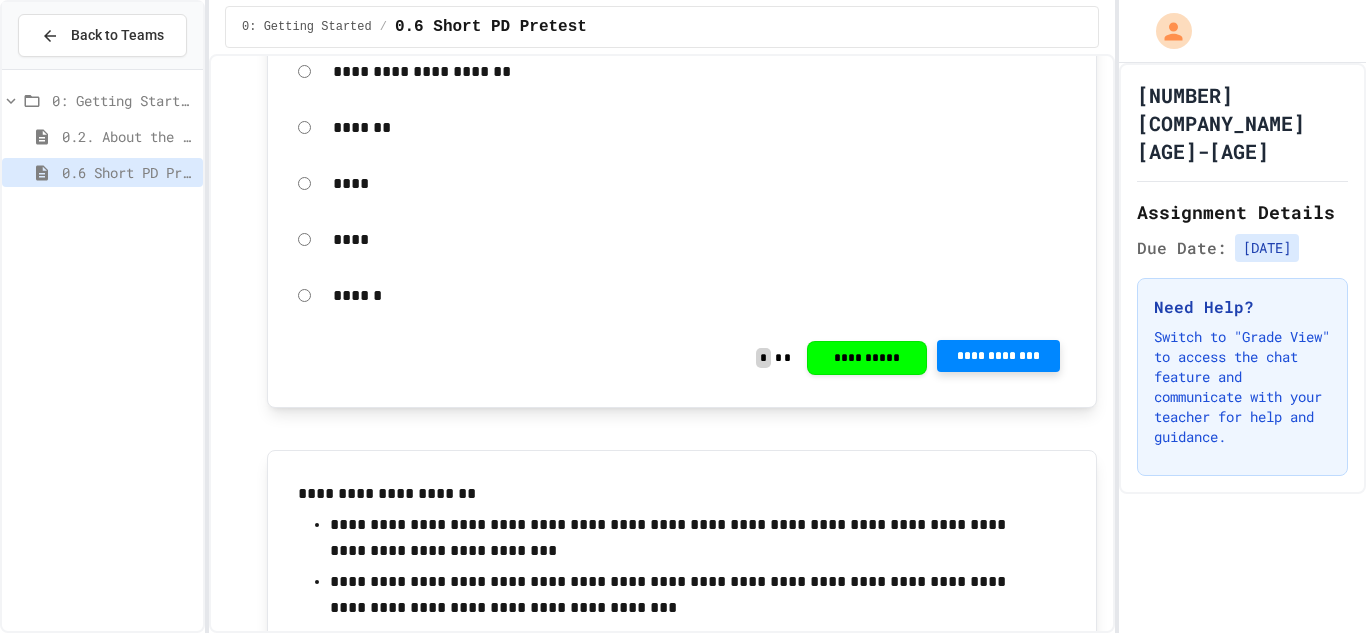 click on "**********" at bounding box center [998, -518] 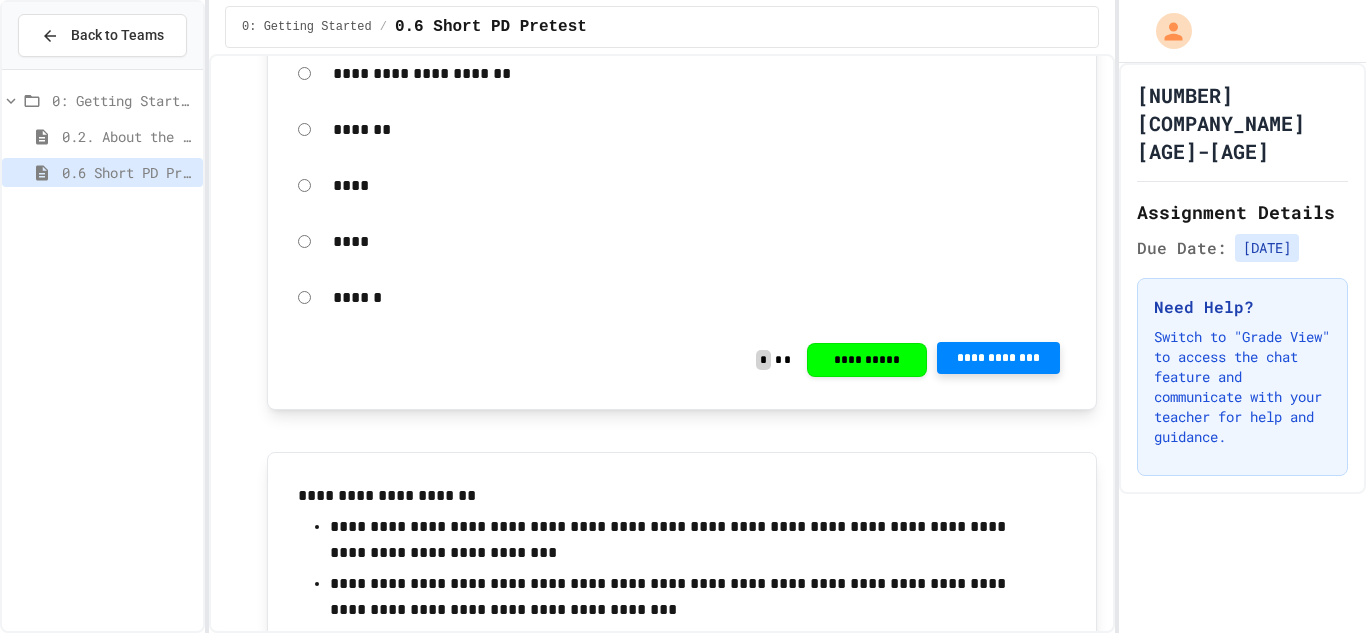 click 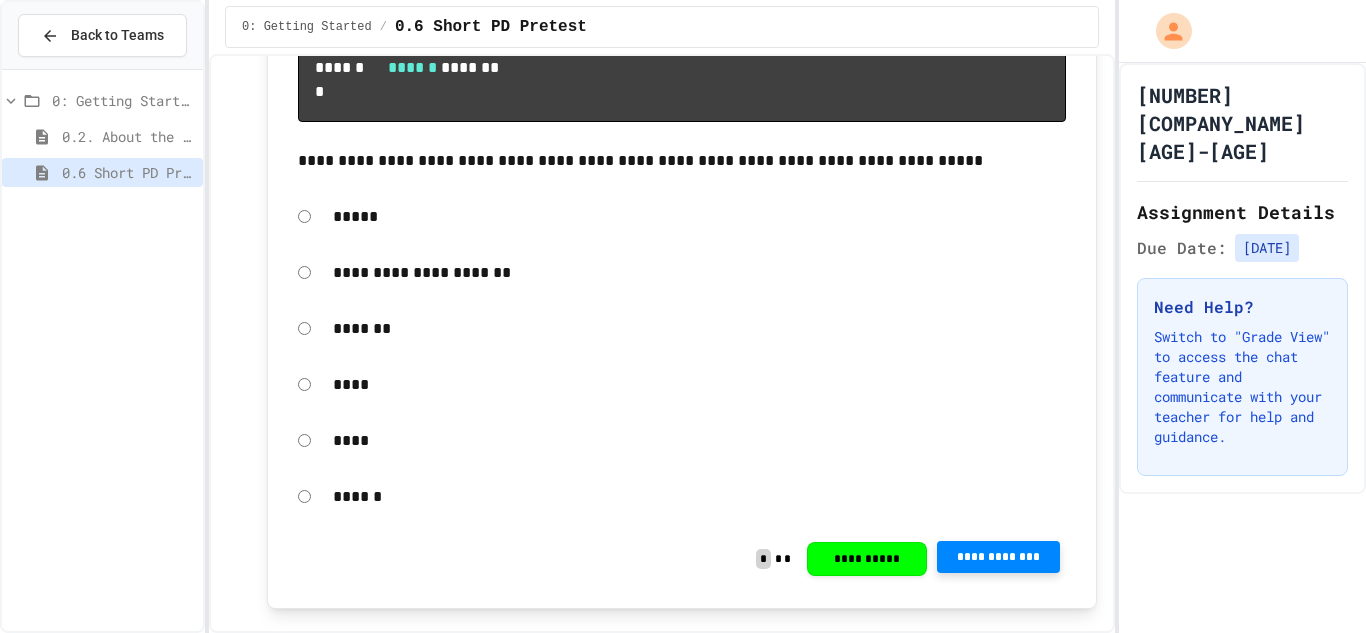 scroll, scrollTop: 7985, scrollLeft: 0, axis: vertical 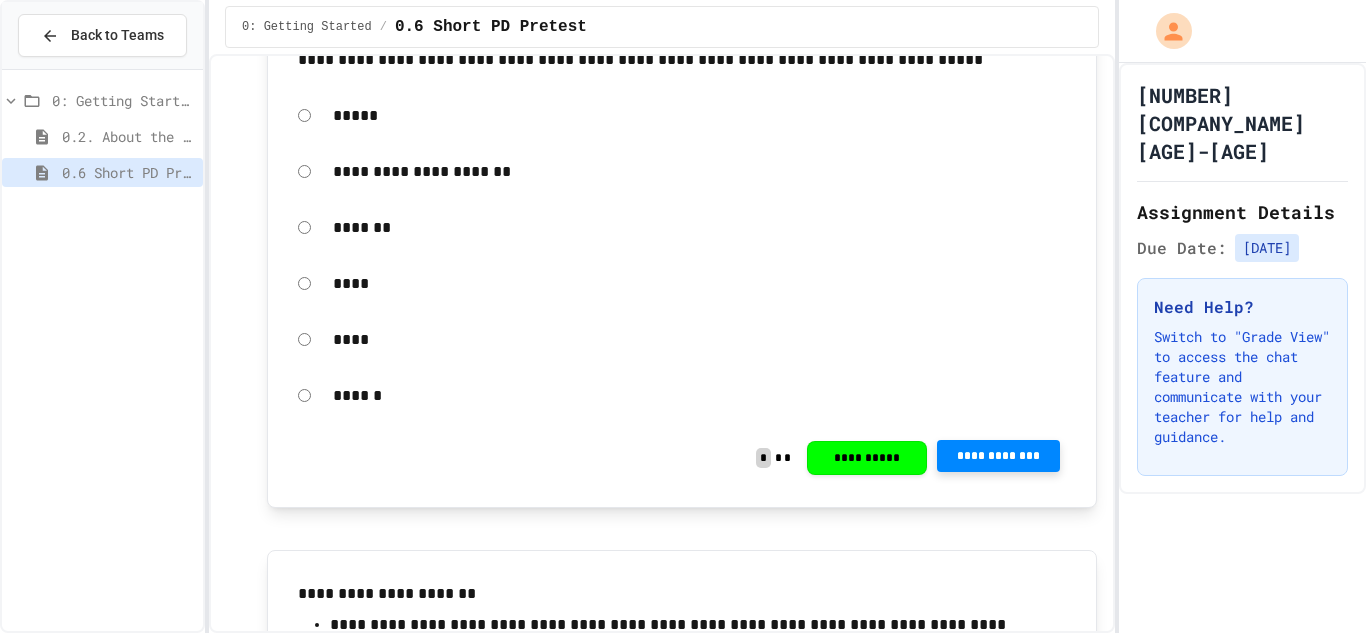 click on "**********" at bounding box center (998, -420) 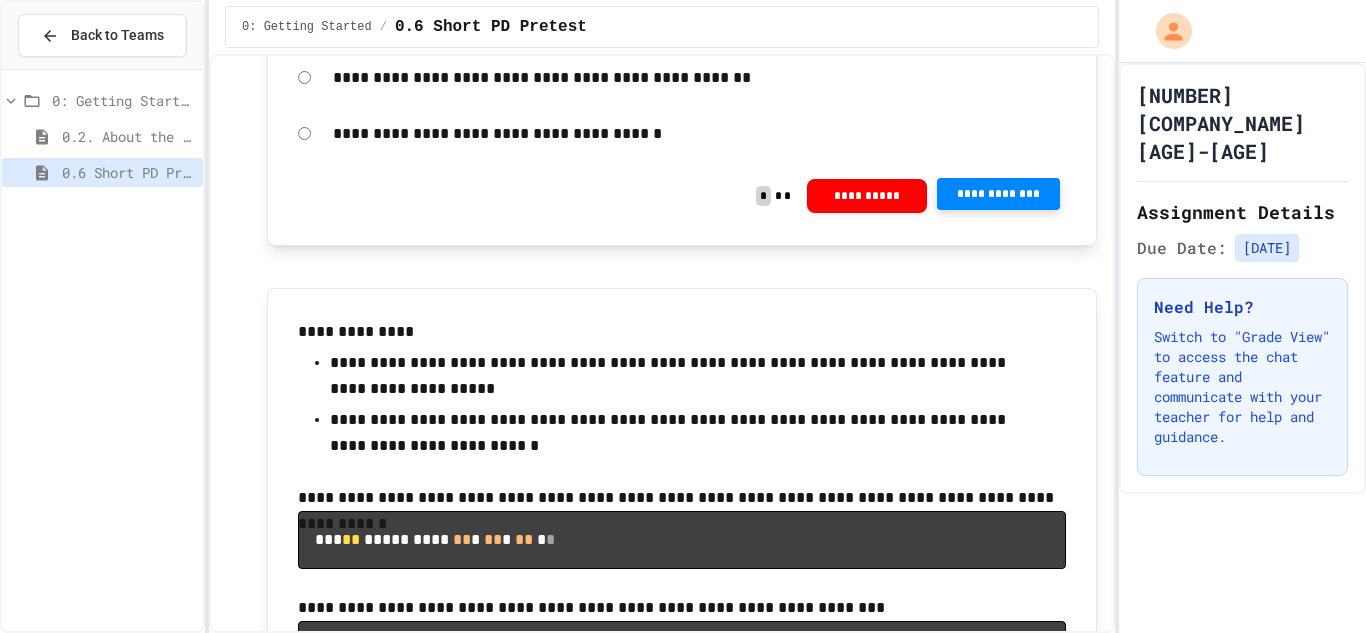 scroll, scrollTop: 11703, scrollLeft: 0, axis: vertical 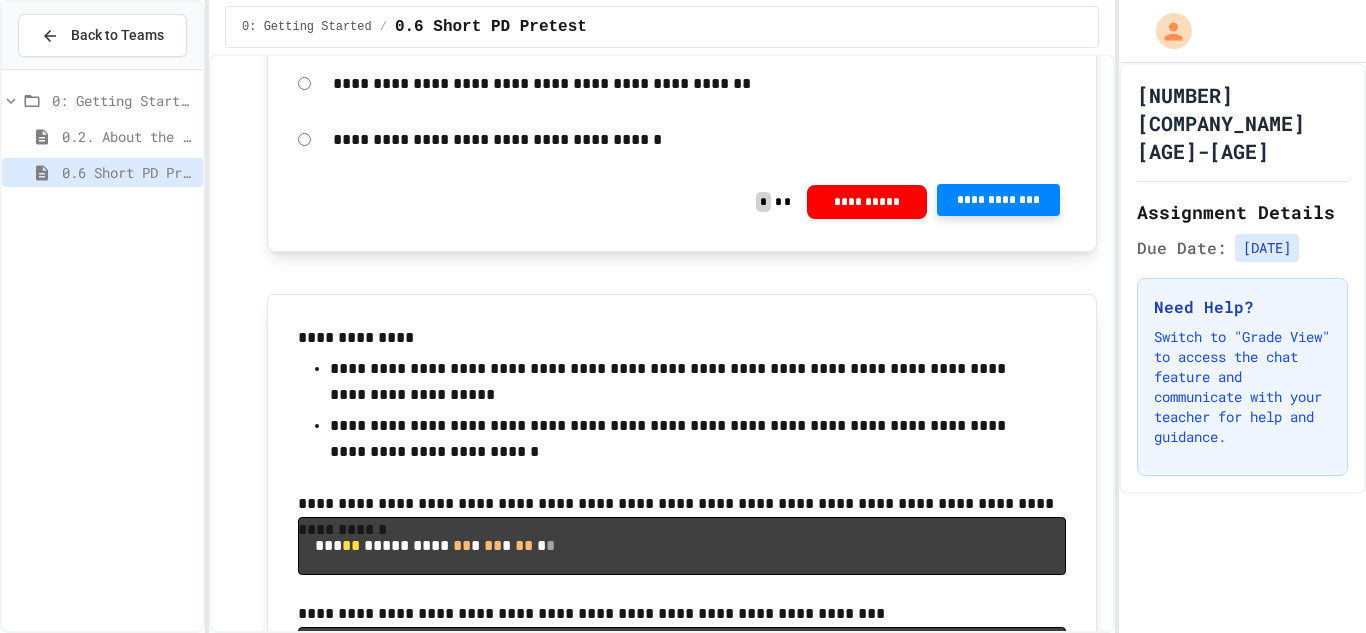 click on "**********" at bounding box center [699, -995] 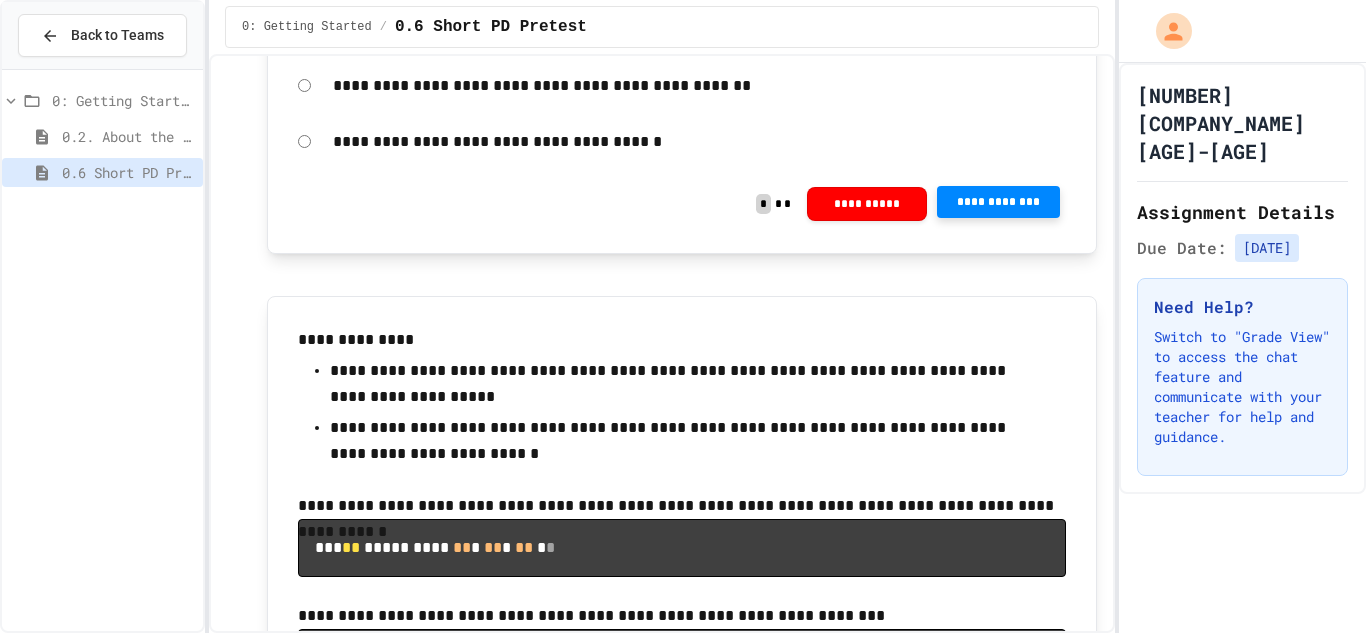 click 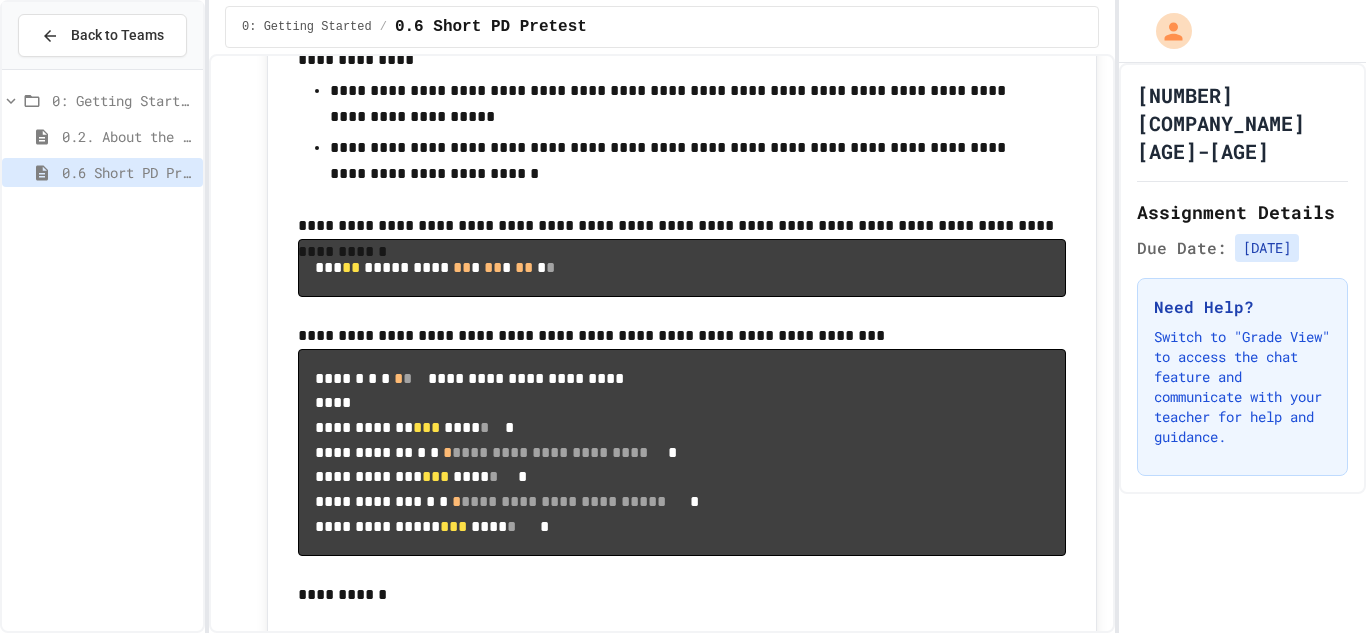 scroll, scrollTop: 11980, scrollLeft: 0, axis: vertical 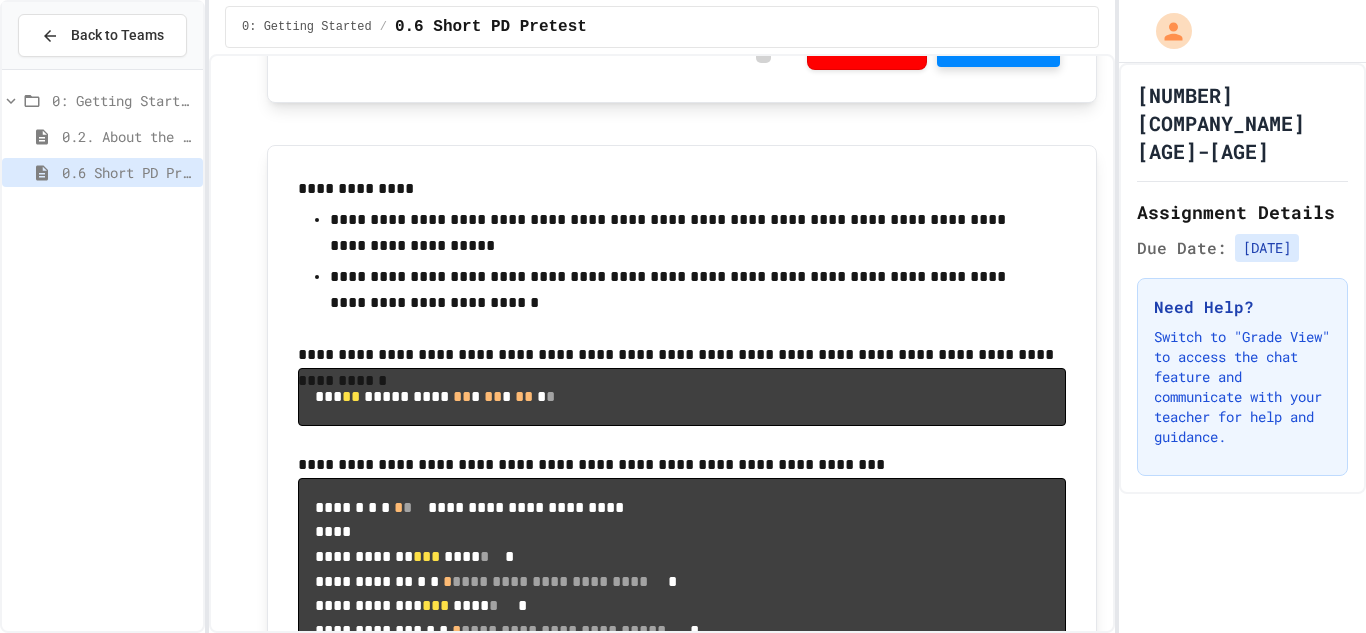 click on "**********" at bounding box center (998, -918) 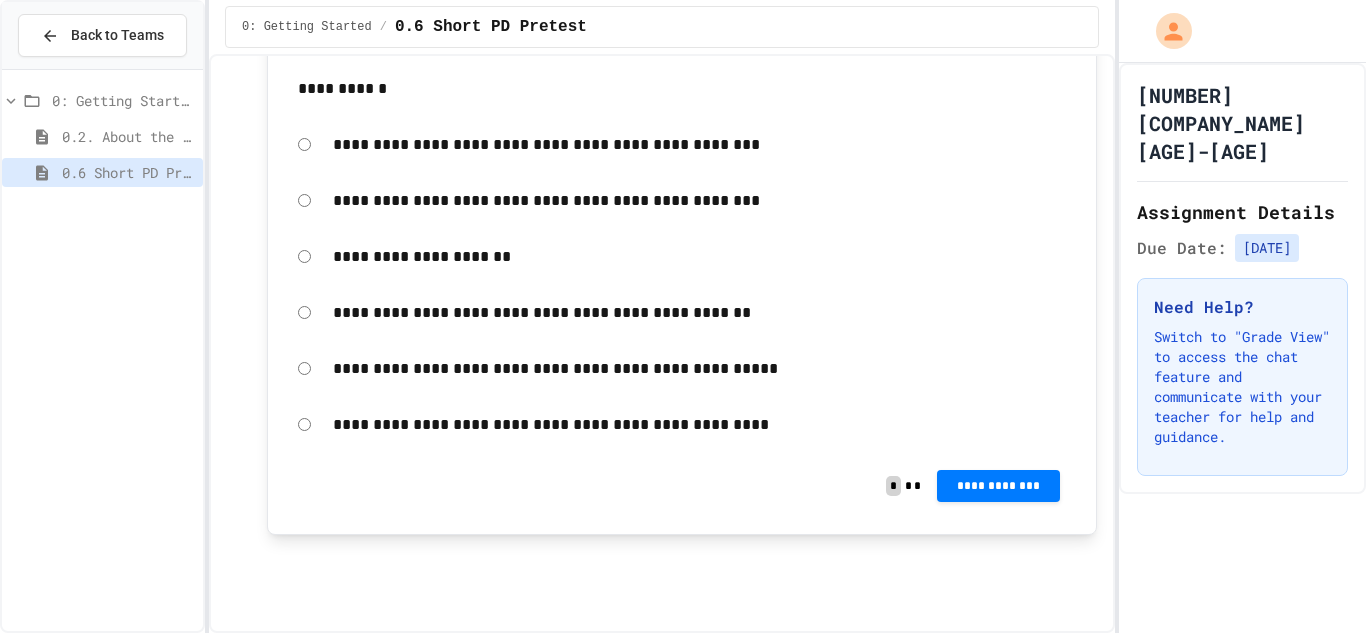scroll, scrollTop: 14035, scrollLeft: 0, axis: vertical 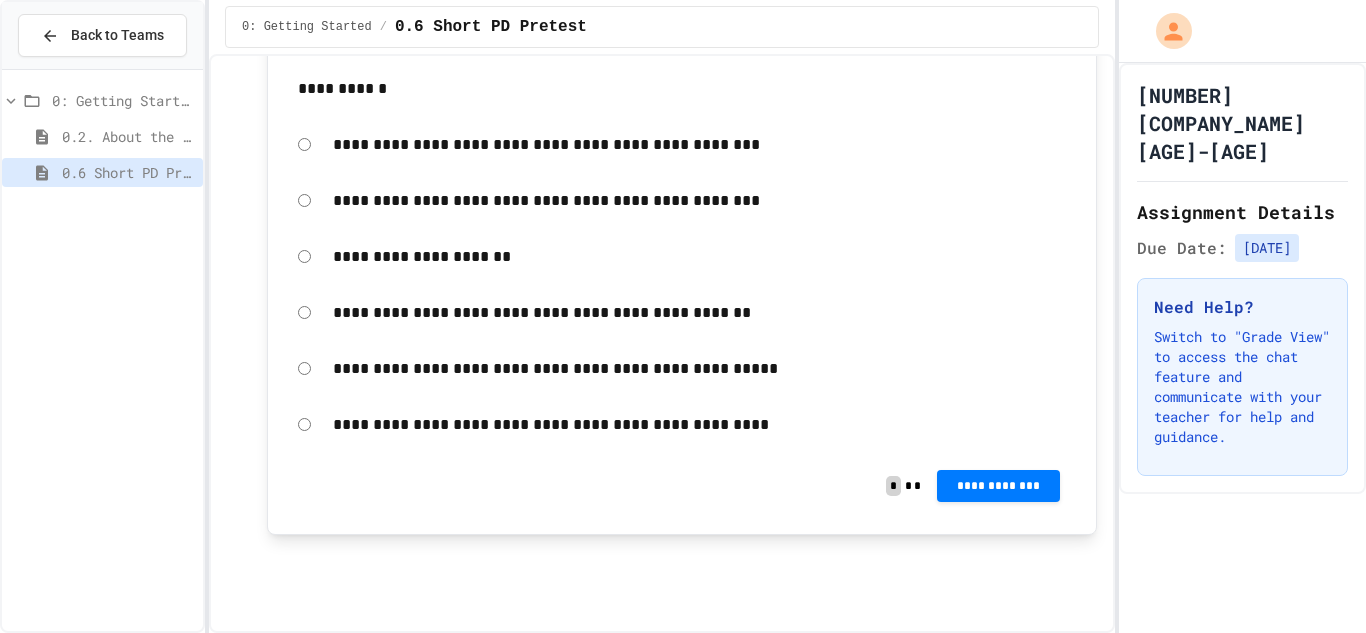 click on "[NUMBER] [STREET], [CITY], [STATE] [ZIP]" at bounding box center (682, -885) 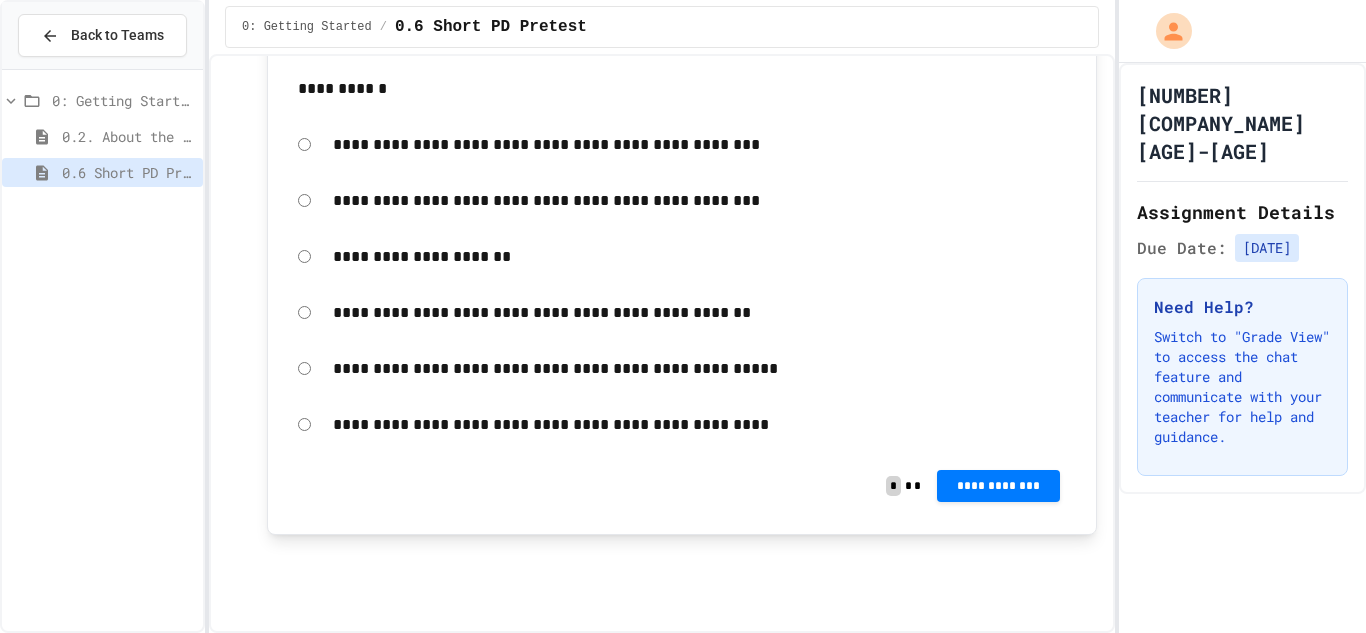 scroll, scrollTop: 14279, scrollLeft: 0, axis: vertical 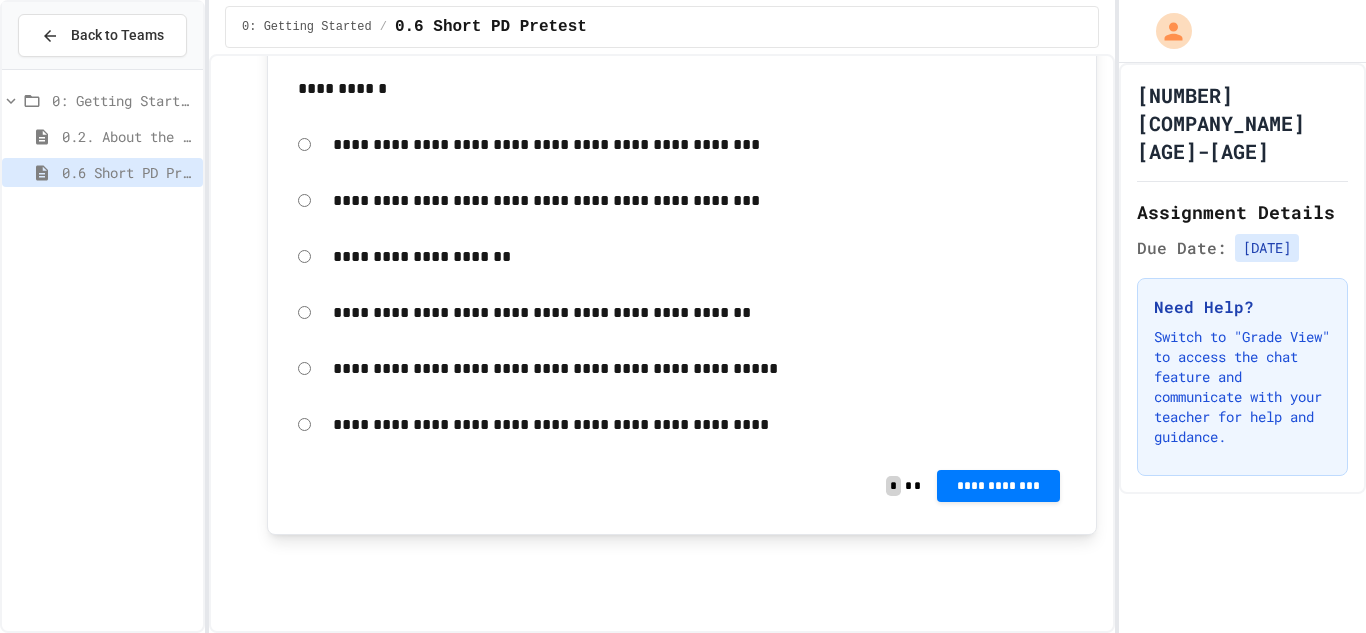 click on "**********" at bounding box center (998, -424) 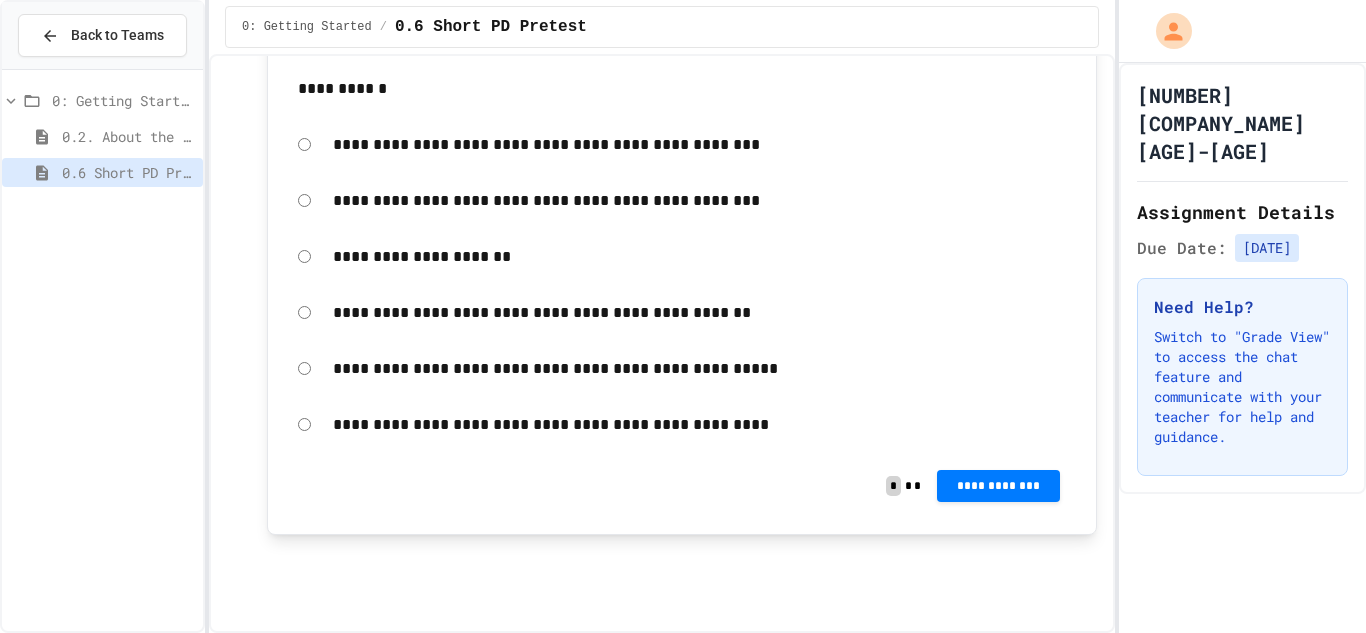 scroll, scrollTop: 15153, scrollLeft: 0, axis: vertical 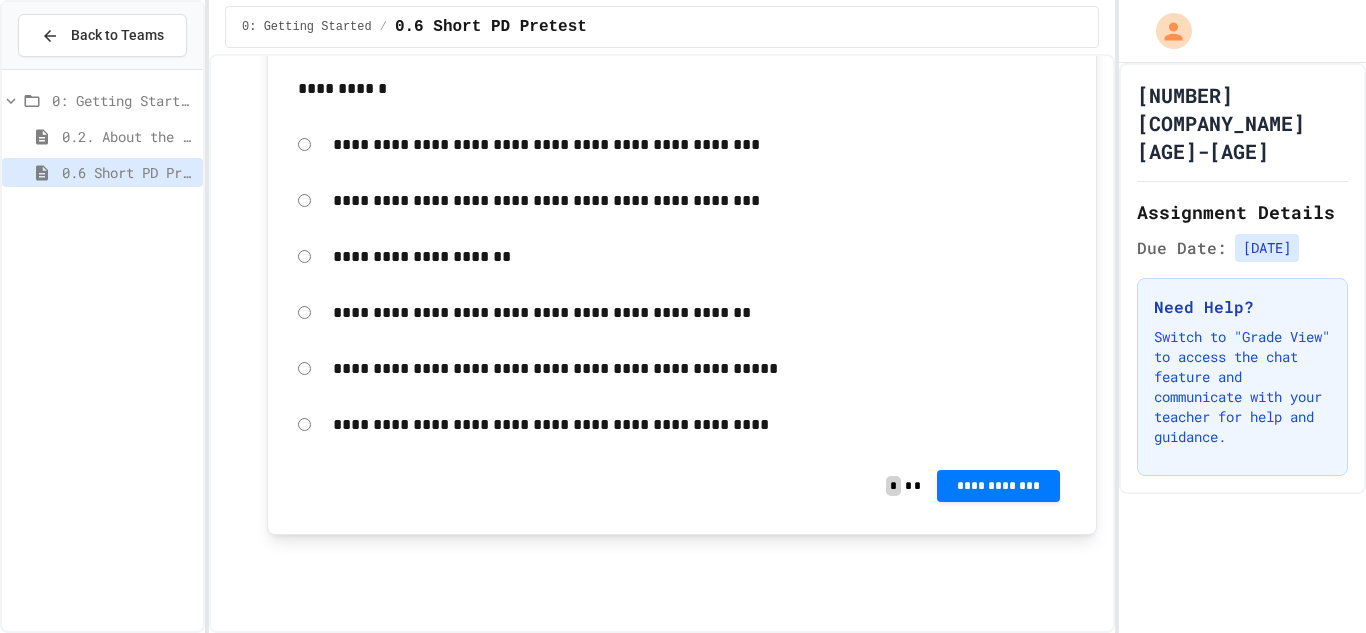 click on "**********" at bounding box center [699, 425] 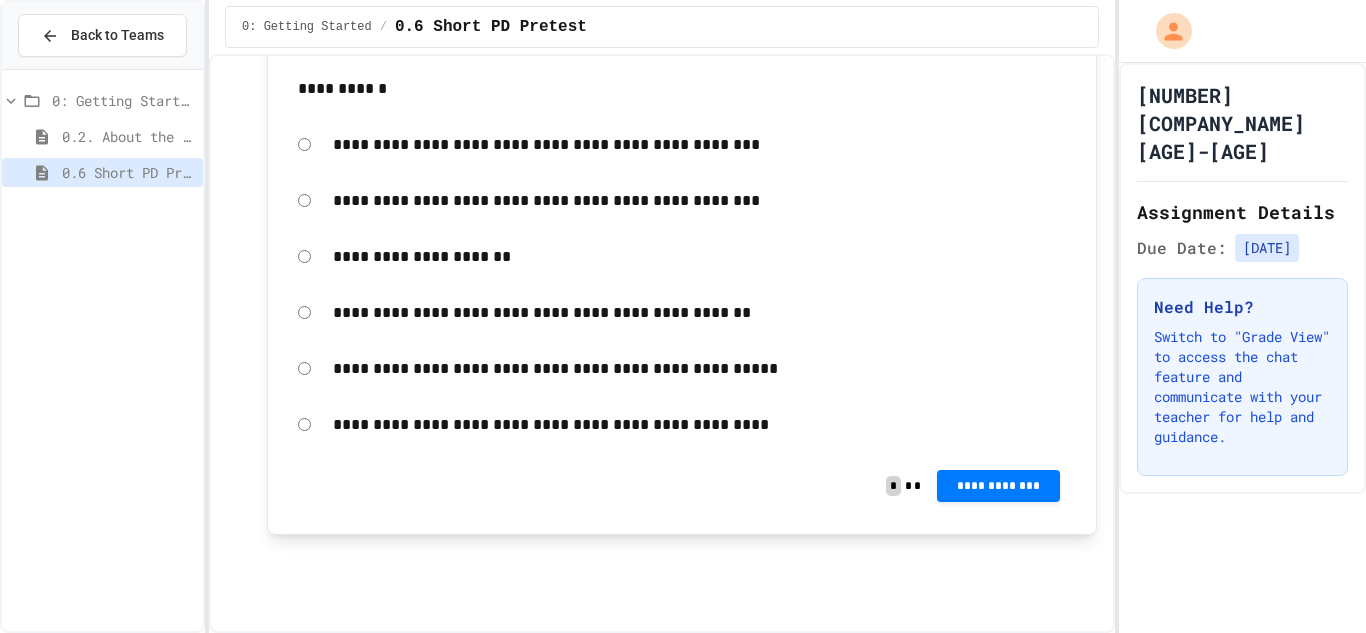 scroll, scrollTop: 15180, scrollLeft: 0, axis: vertical 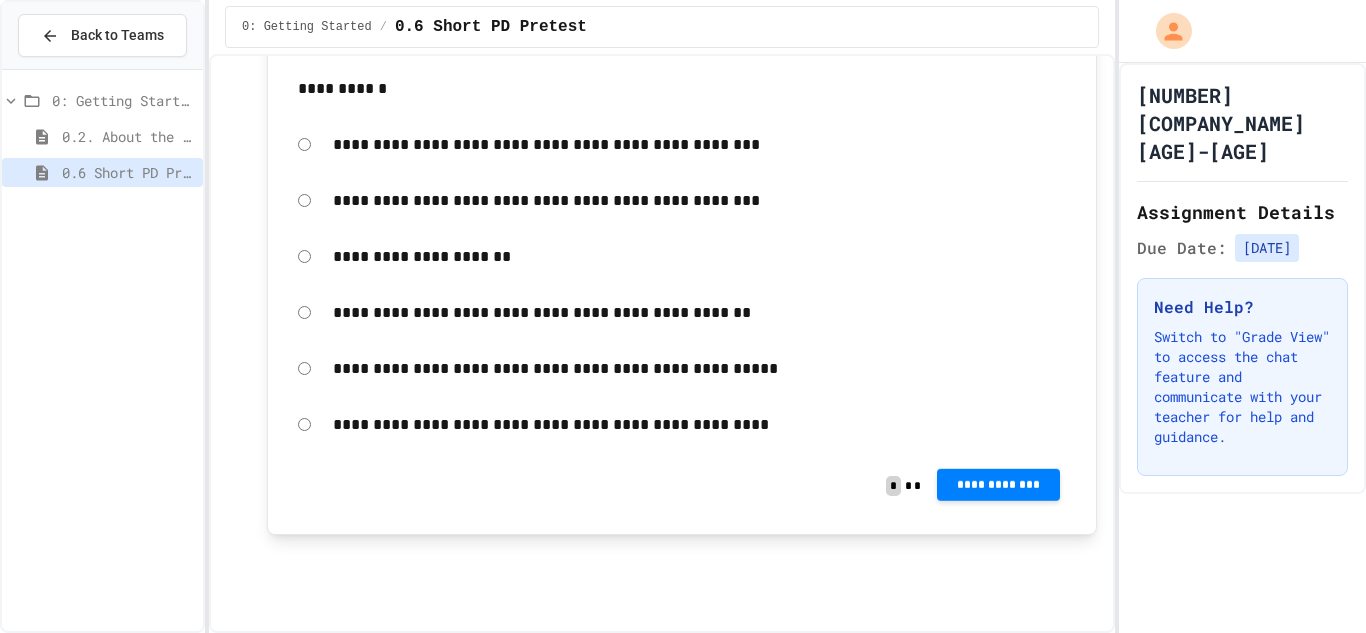 click on "**********" at bounding box center [998, 484] 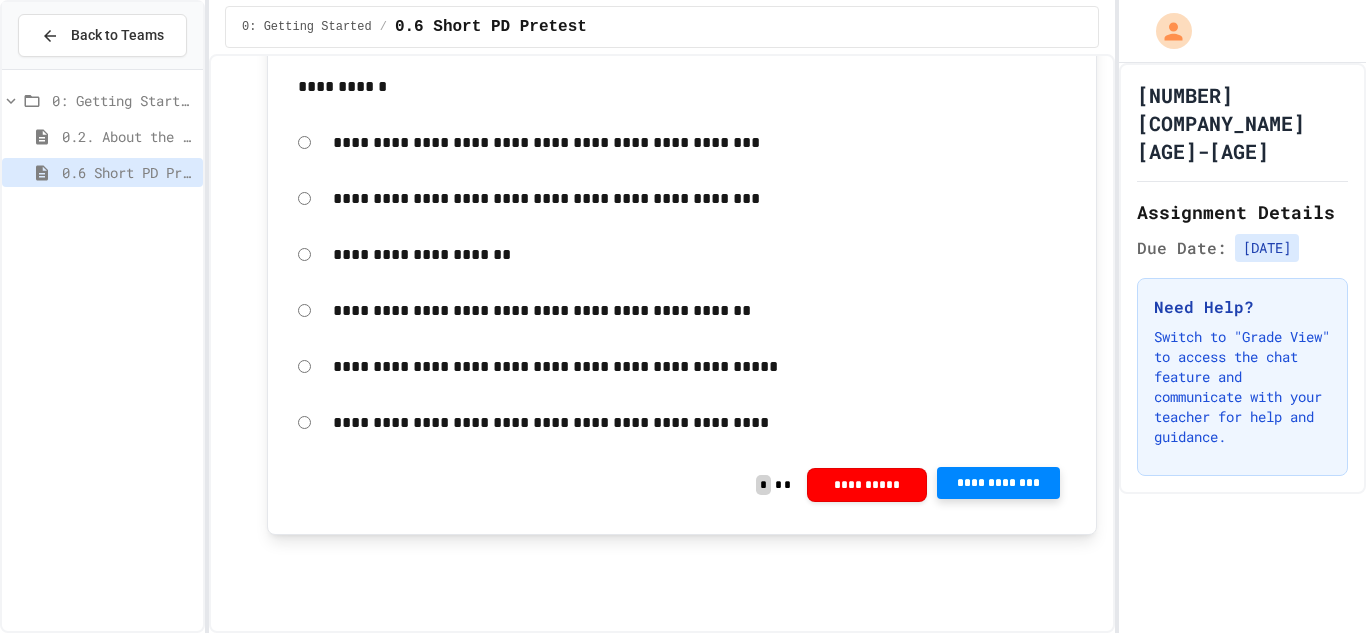 click 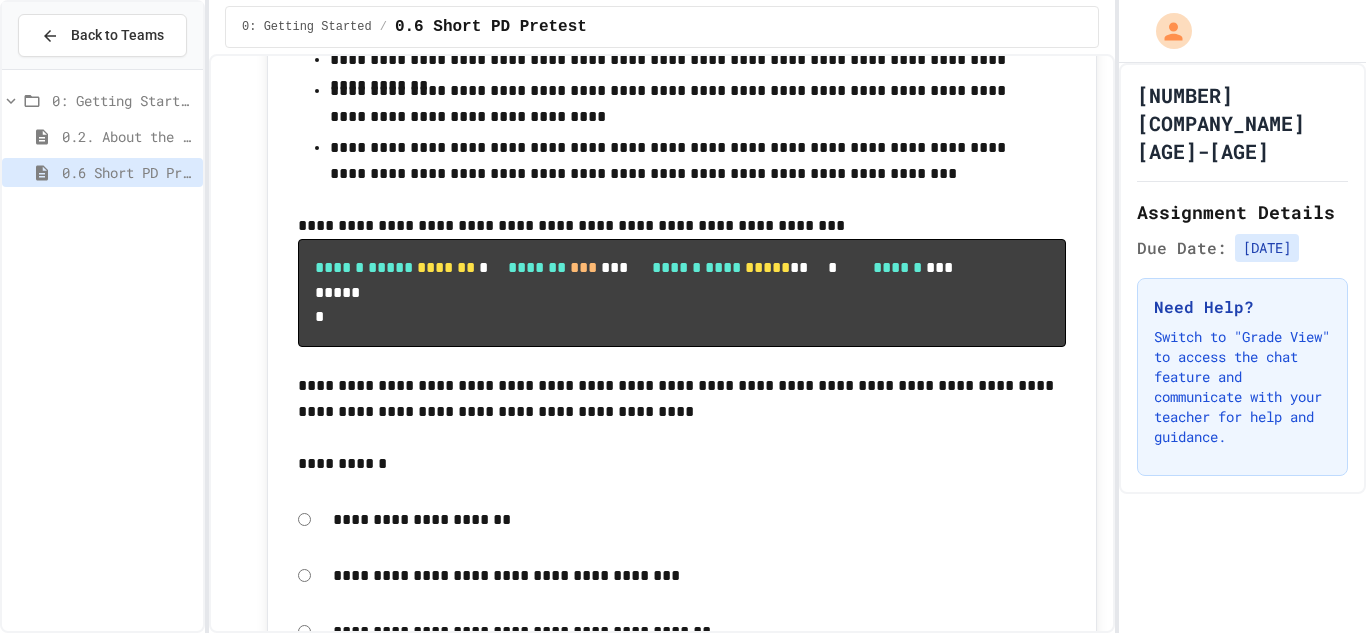 scroll, scrollTop: 11051, scrollLeft: 0, axis: vertical 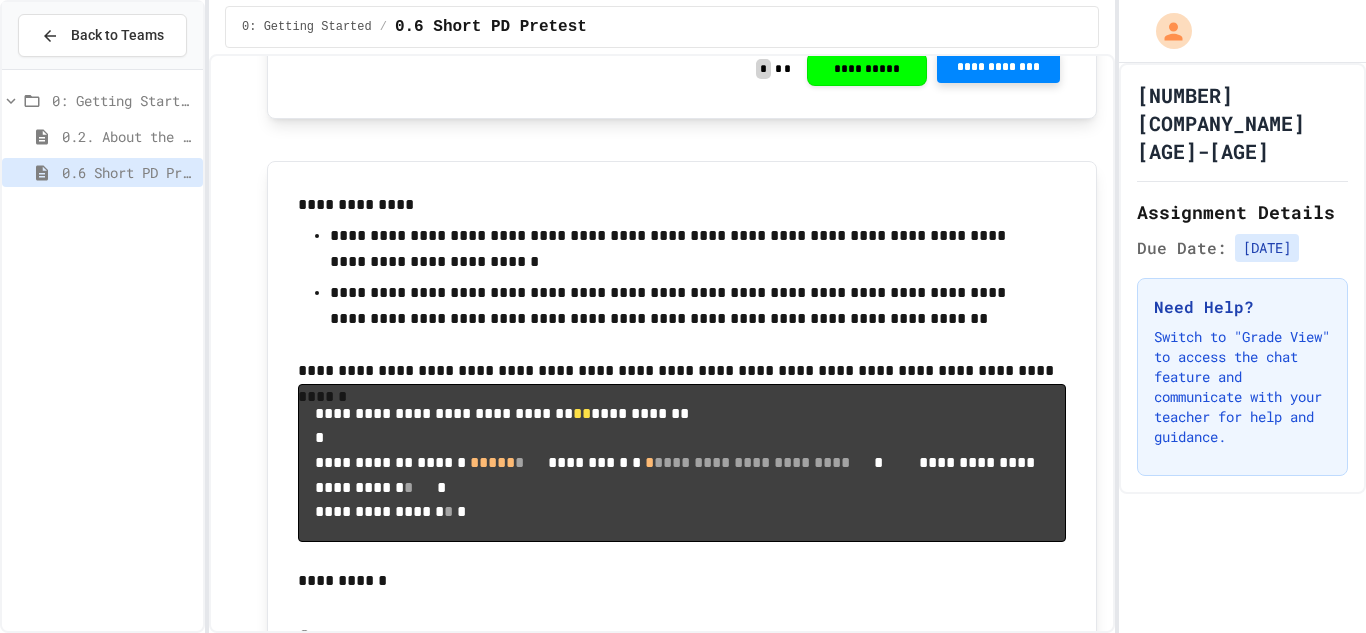 click on "**********" at bounding box center (682, -1118) 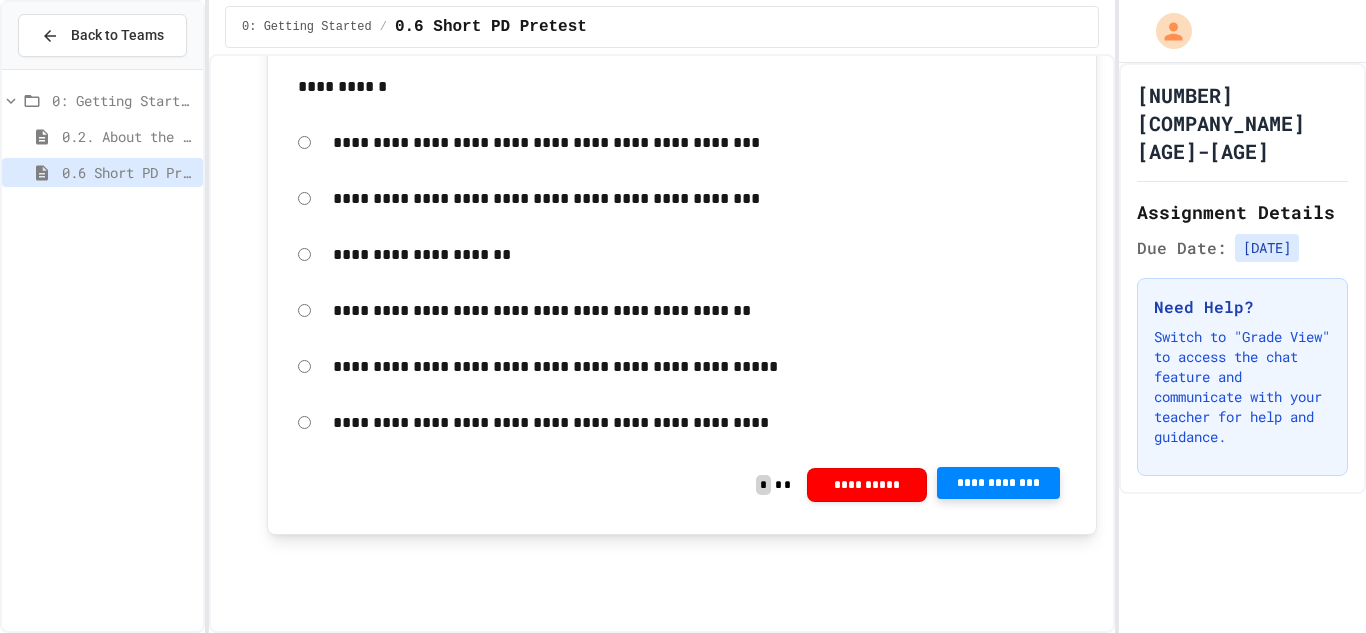 scroll, scrollTop: 13809, scrollLeft: 0, axis: vertical 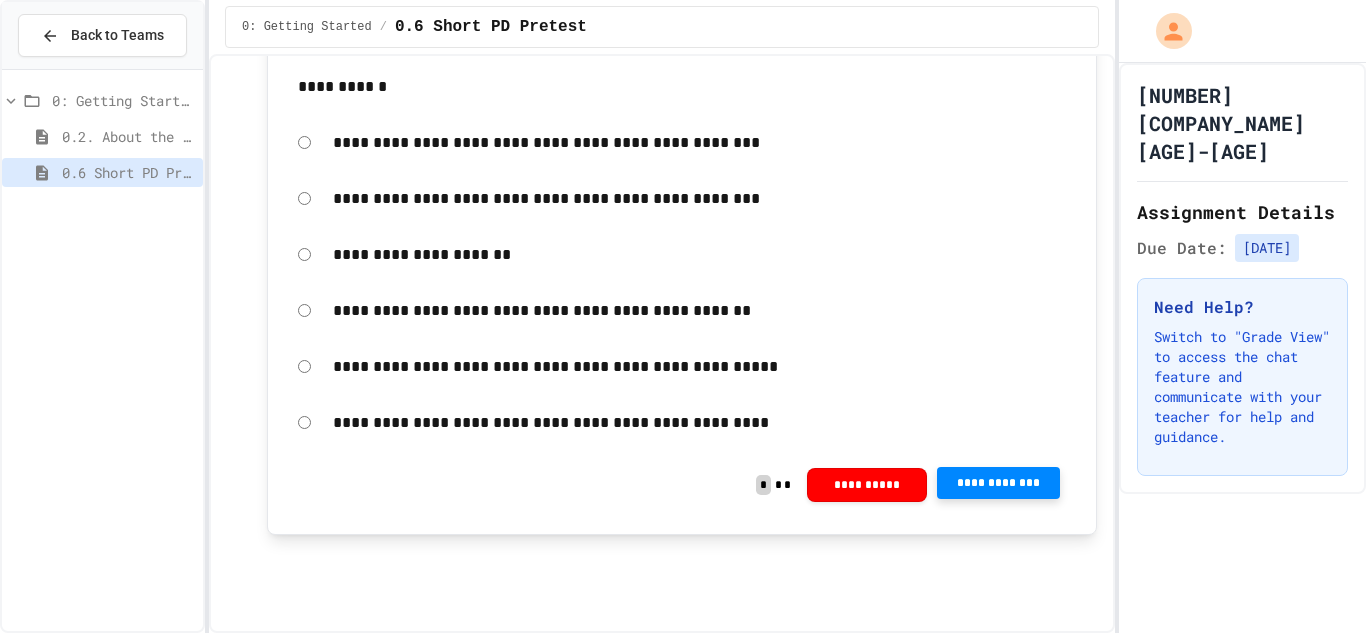 click on "[NUMBER] [STREET], [CITY], [STATE] [ZIP]" at bounding box center [682, -32] 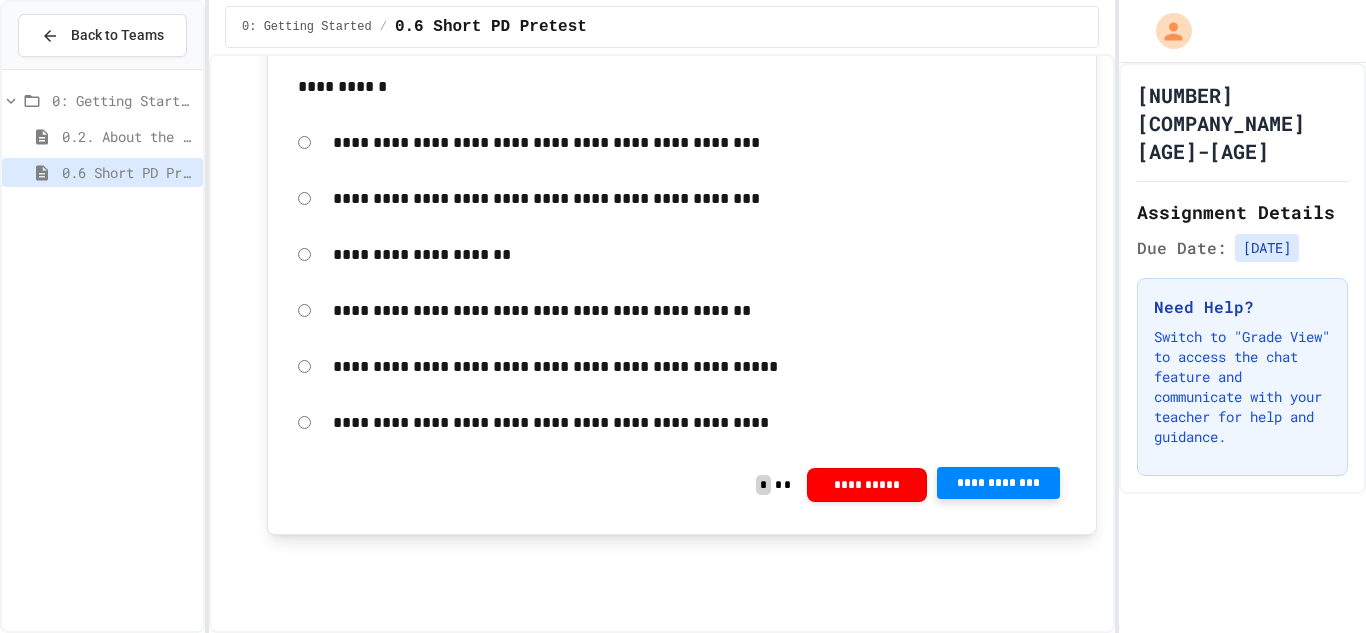 scroll, scrollTop: 15086, scrollLeft: 0, axis: vertical 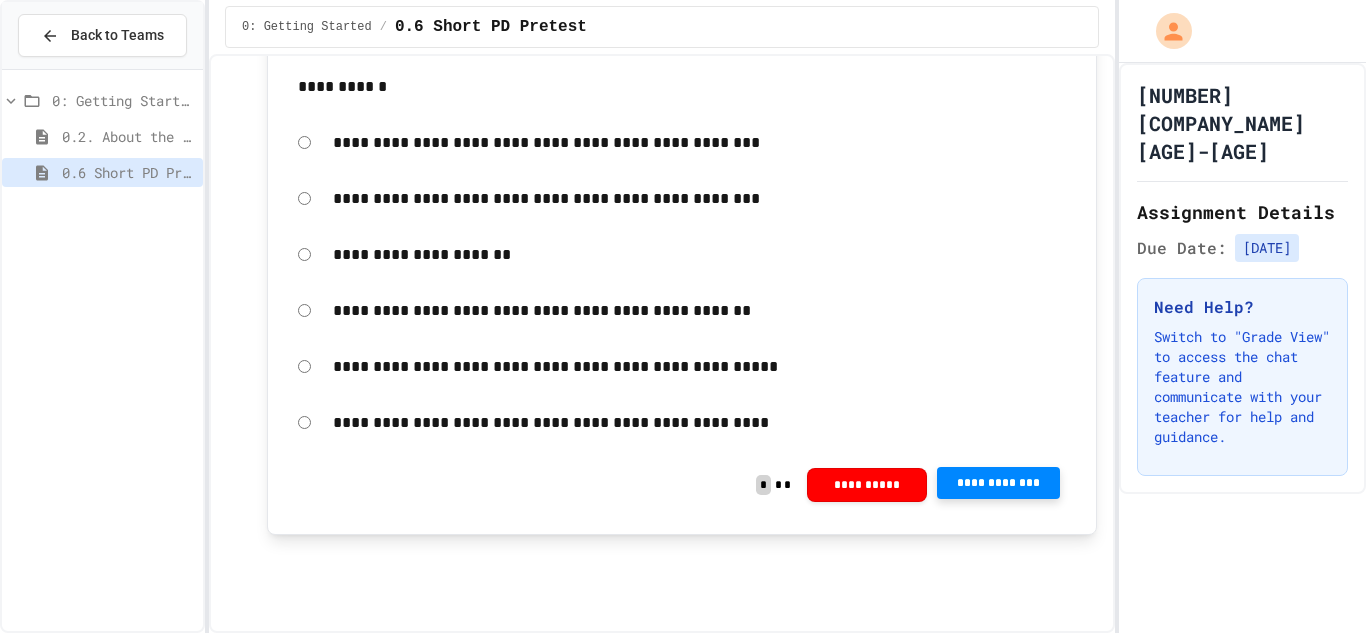 click on "**********" at bounding box center (699, 311) 